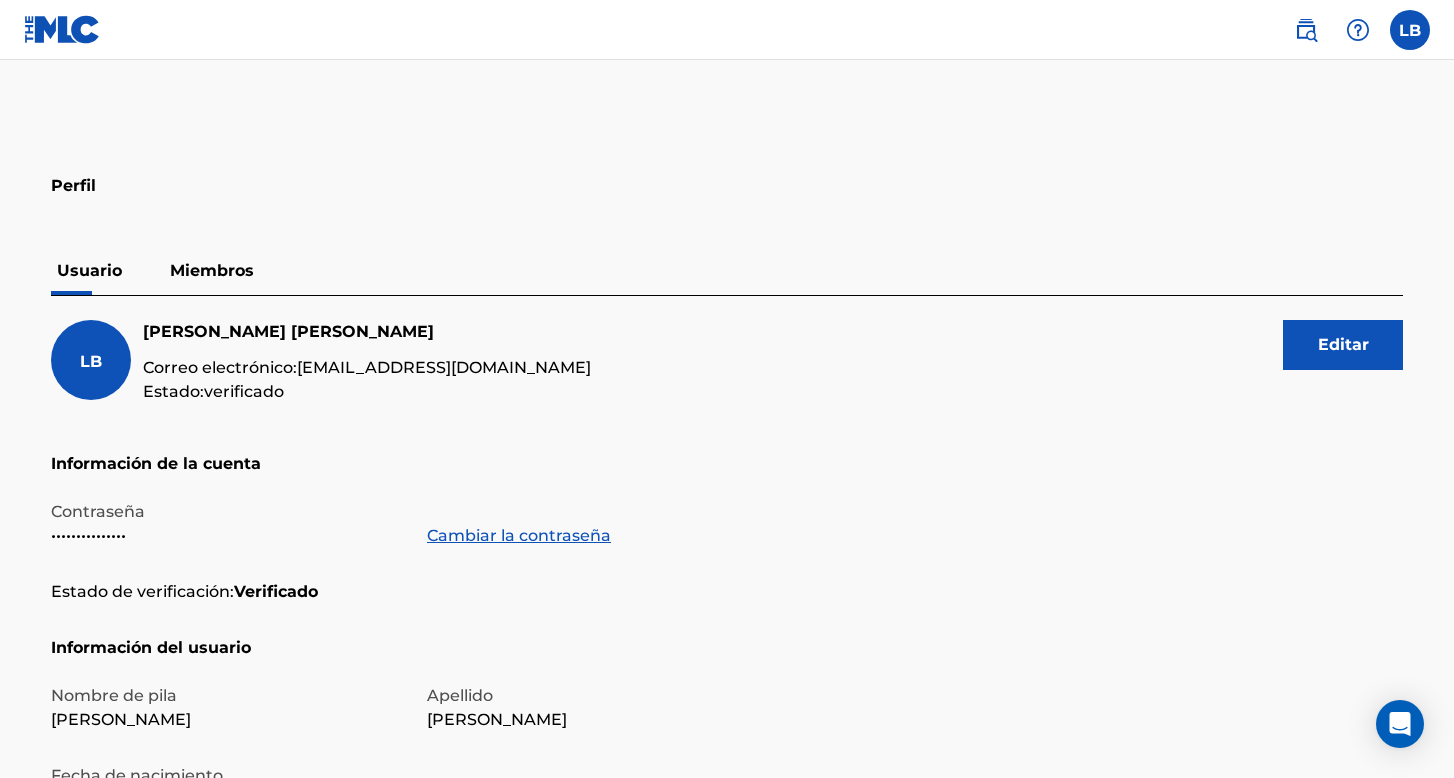 scroll, scrollTop: 200, scrollLeft: 0, axis: vertical 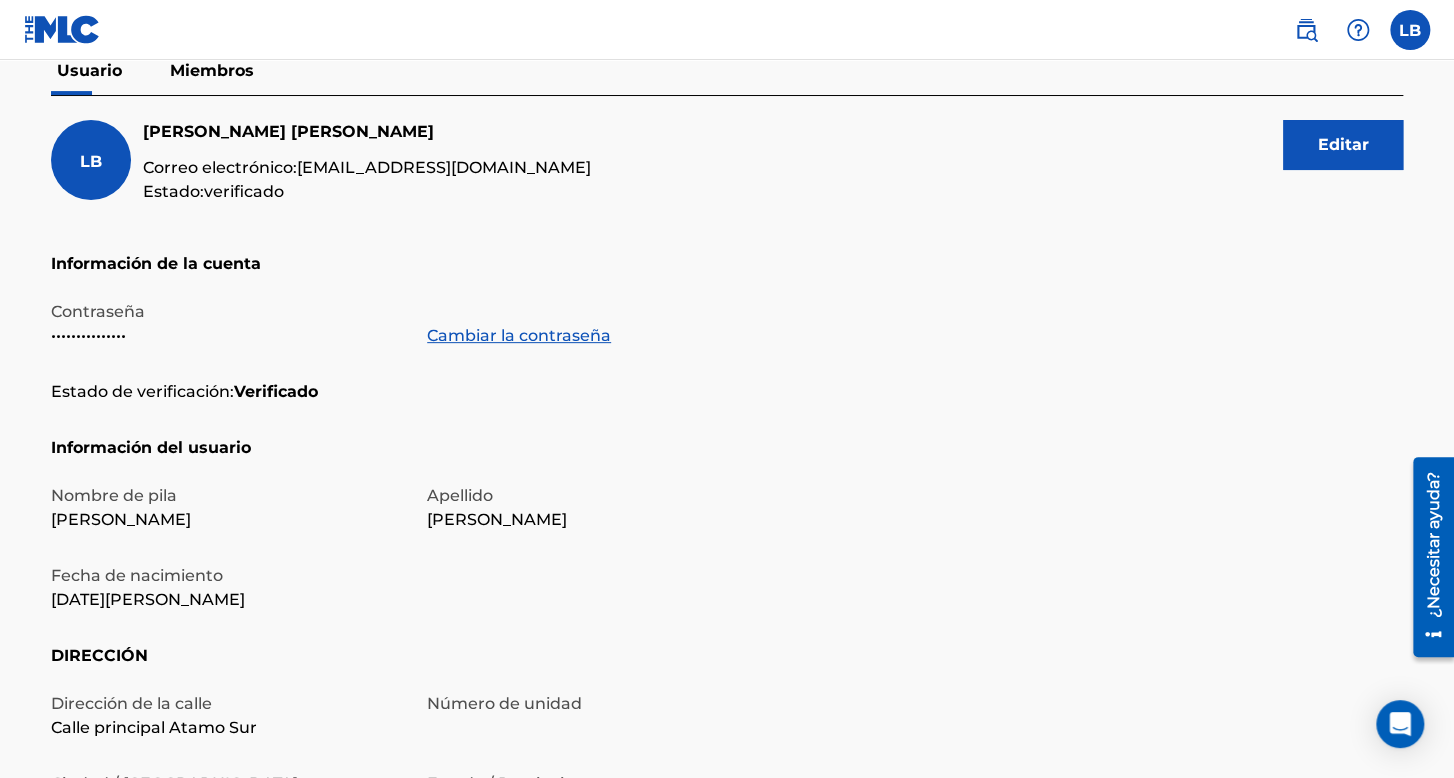 click on "LB LB Luis Samuel    Bastardo González bastardogonzalezluissamuel@gmail.com Perfil Finalizar la sesión" at bounding box center [727, 30] 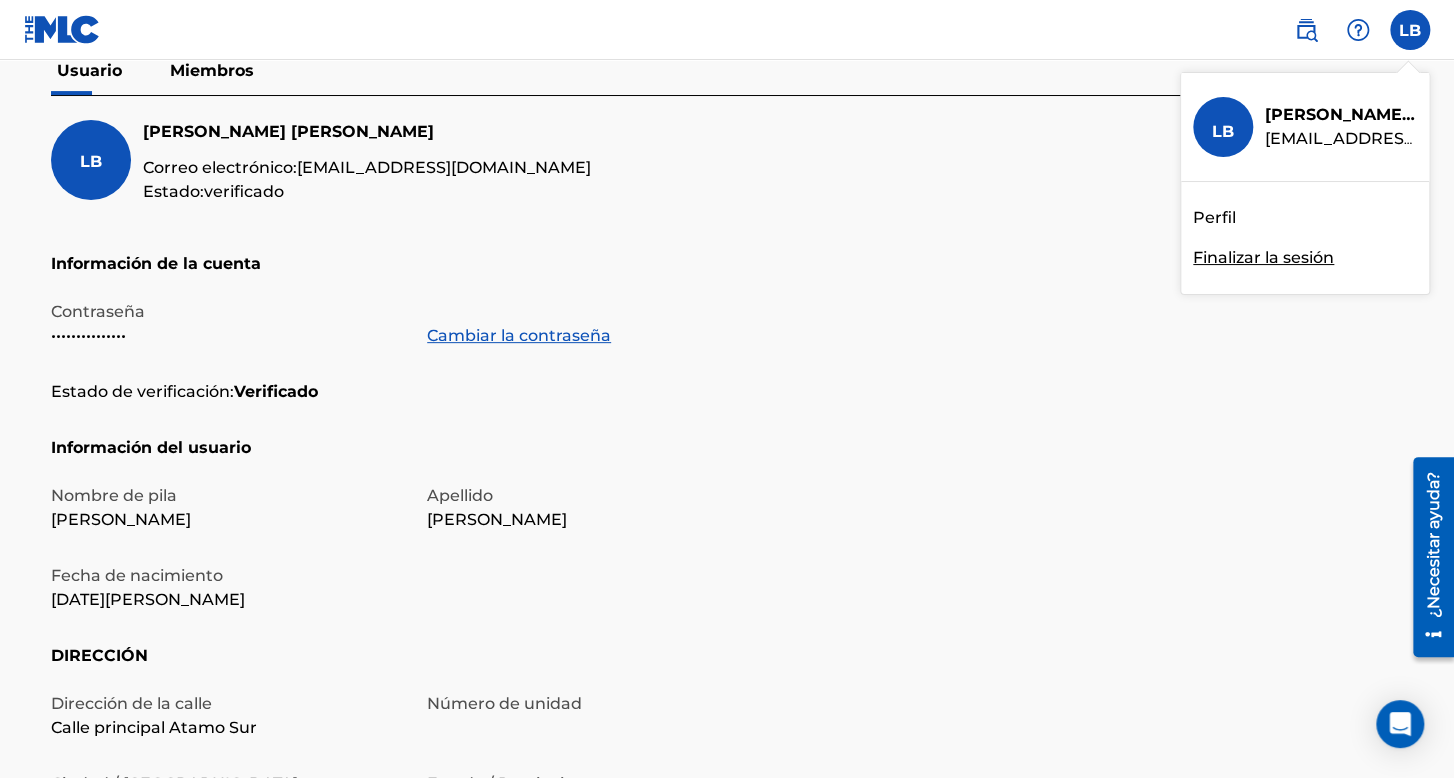 click on "Finalizar la sesión" at bounding box center [1263, 257] 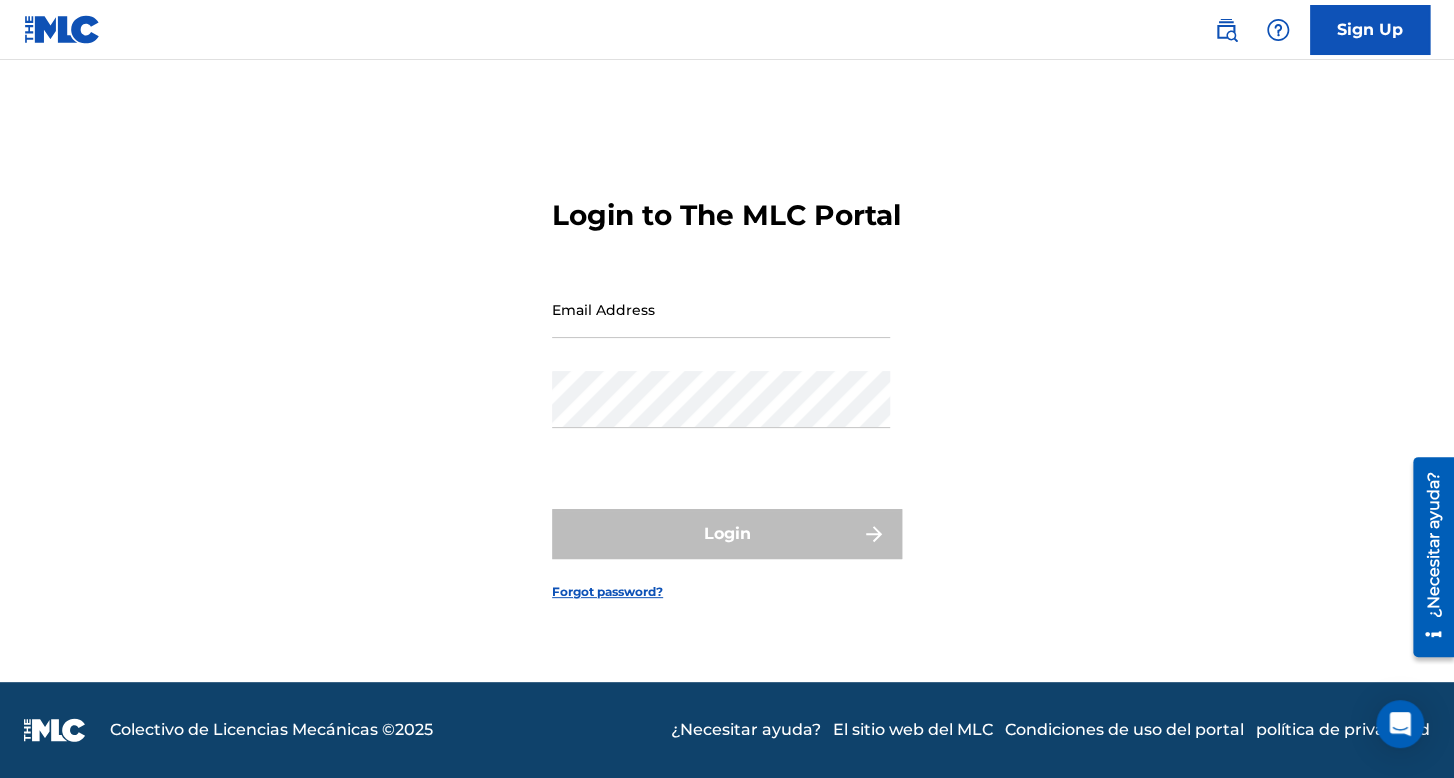 scroll, scrollTop: 0, scrollLeft: 0, axis: both 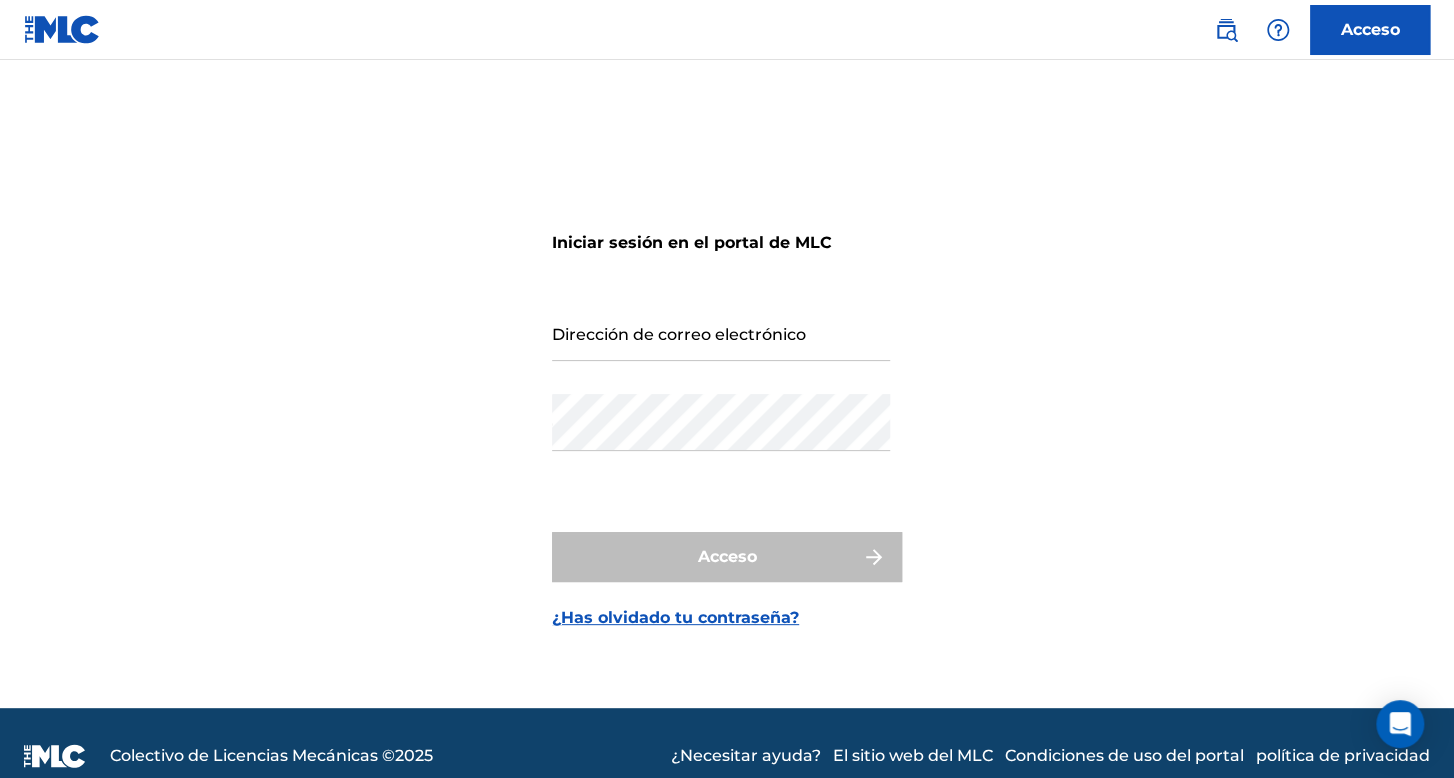 click on "Dirección de correo electrónico" at bounding box center [721, 332] 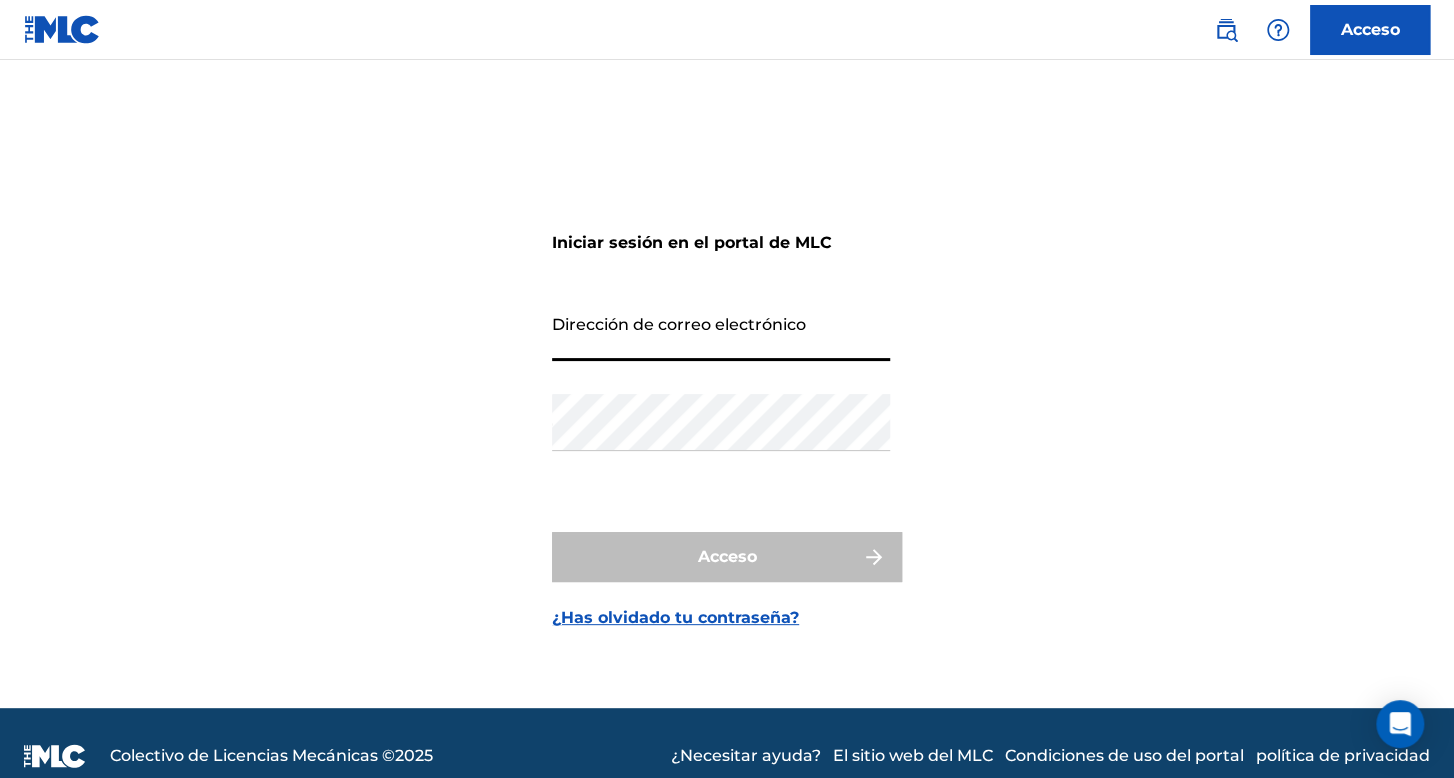 type on "[EMAIL_ADDRESS][DOMAIN_NAME]" 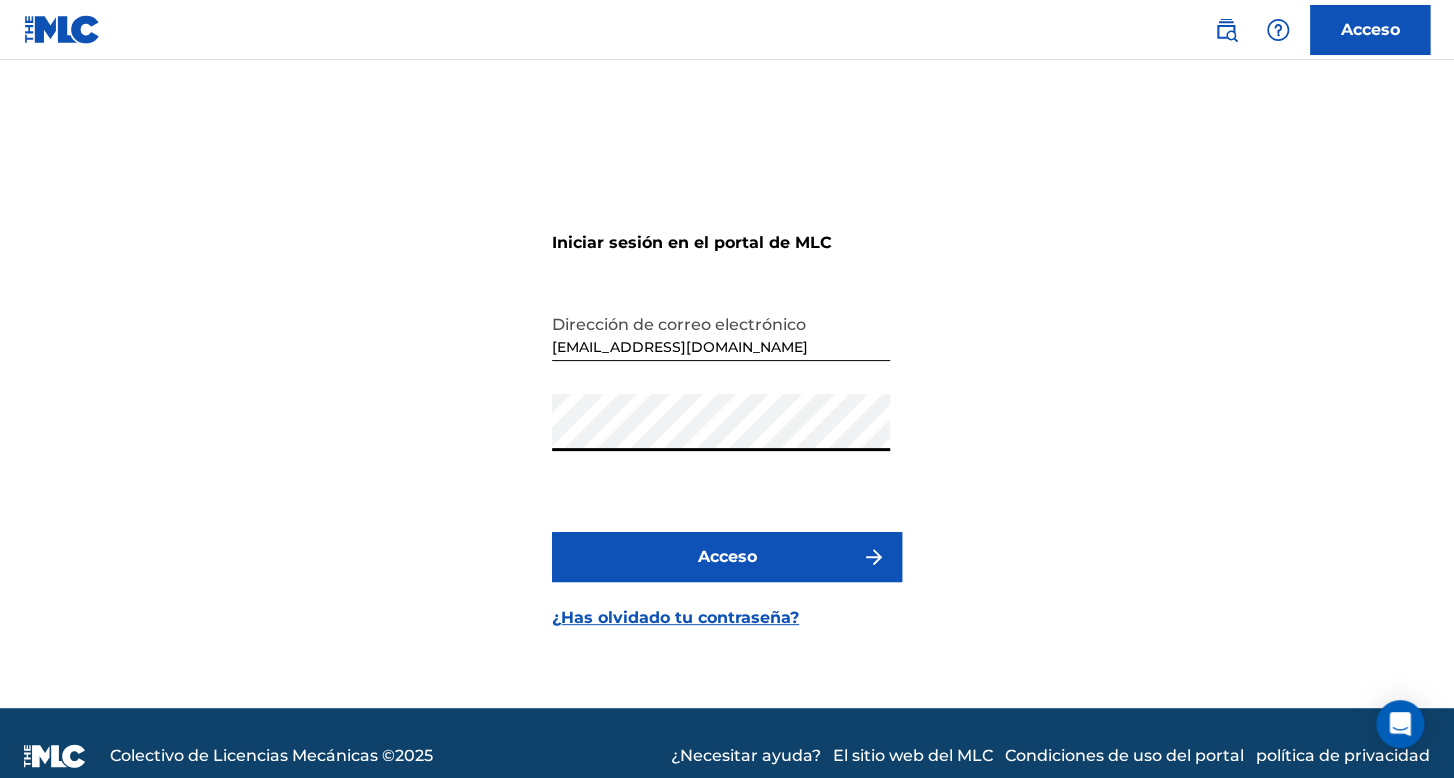 click on "Acceso" at bounding box center [727, 557] 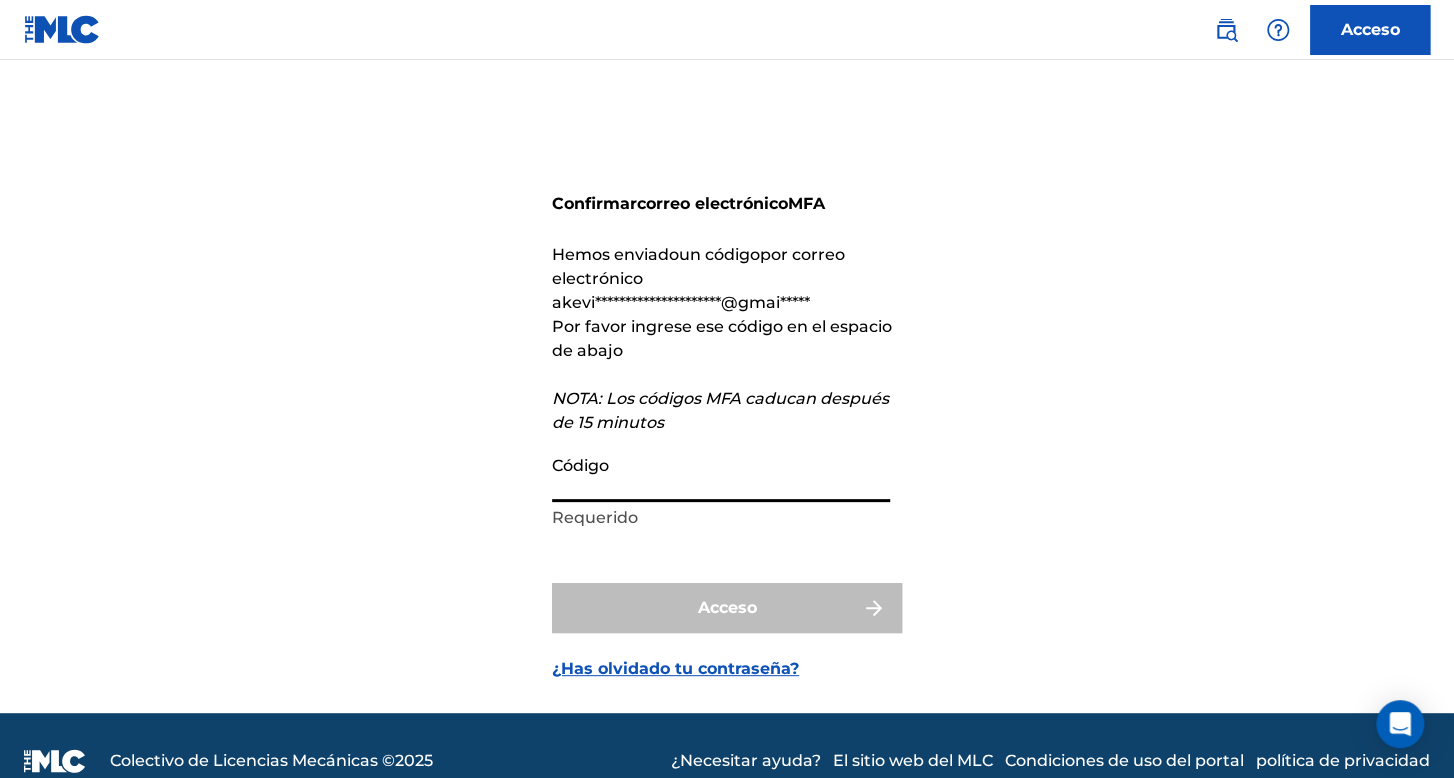 click on "Código" at bounding box center [721, 473] 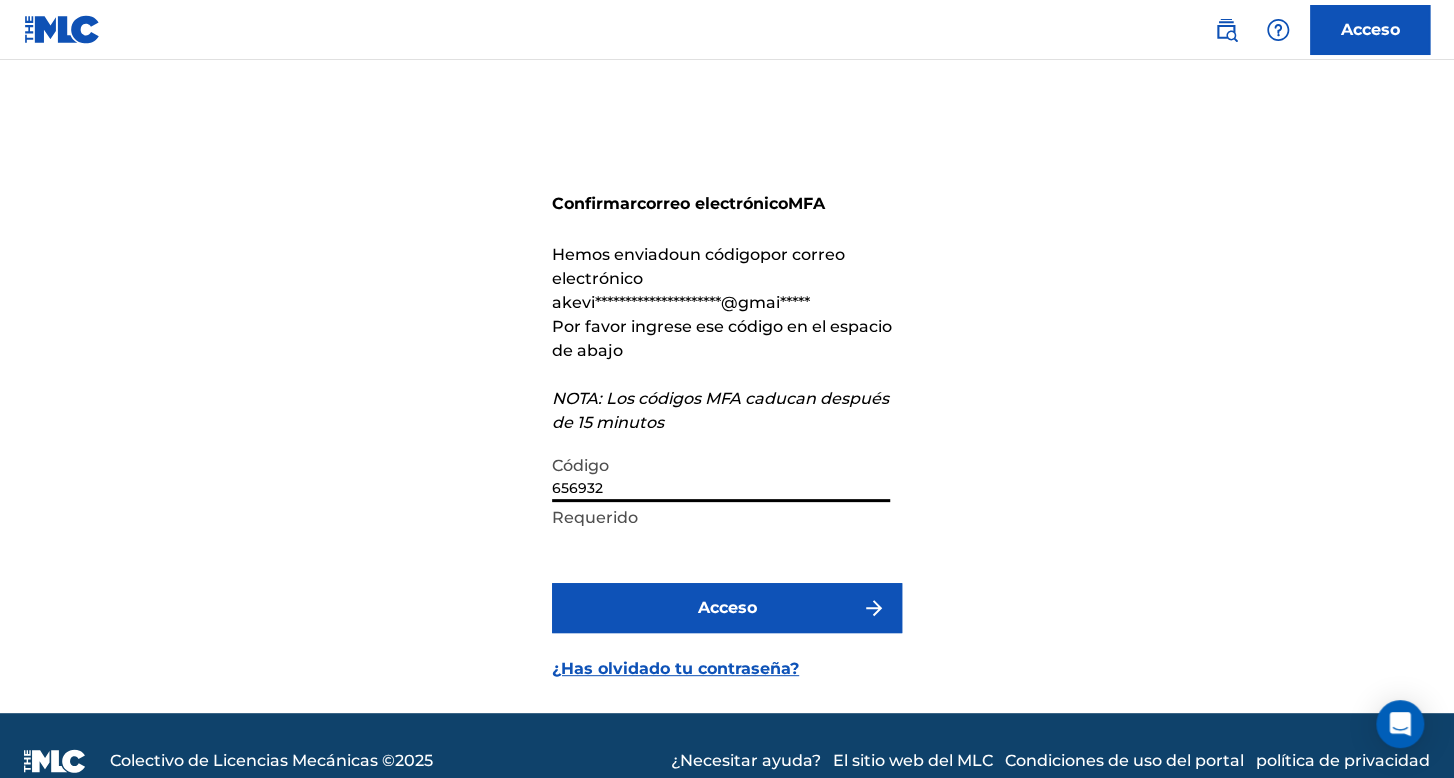 type on "656932" 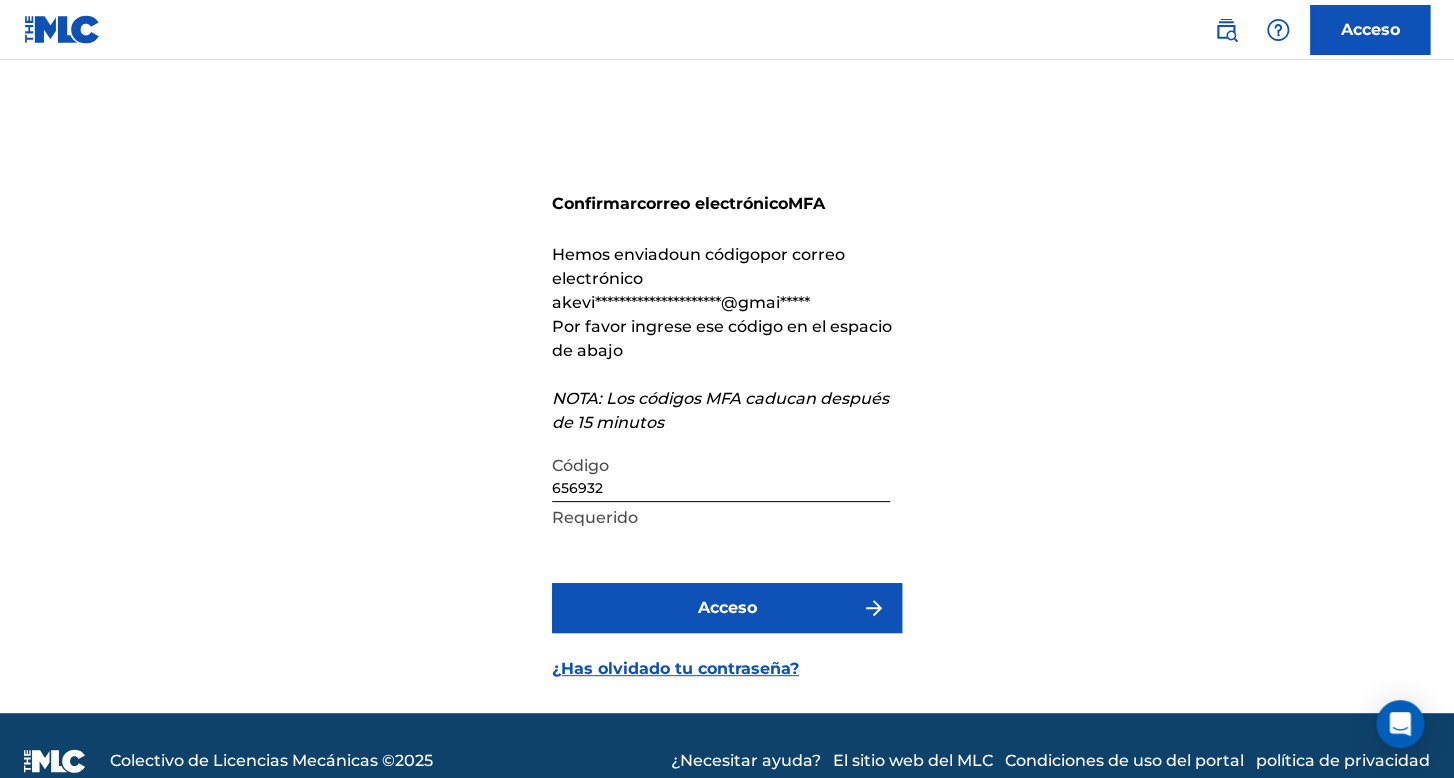click on "Acceso" at bounding box center [727, 608] 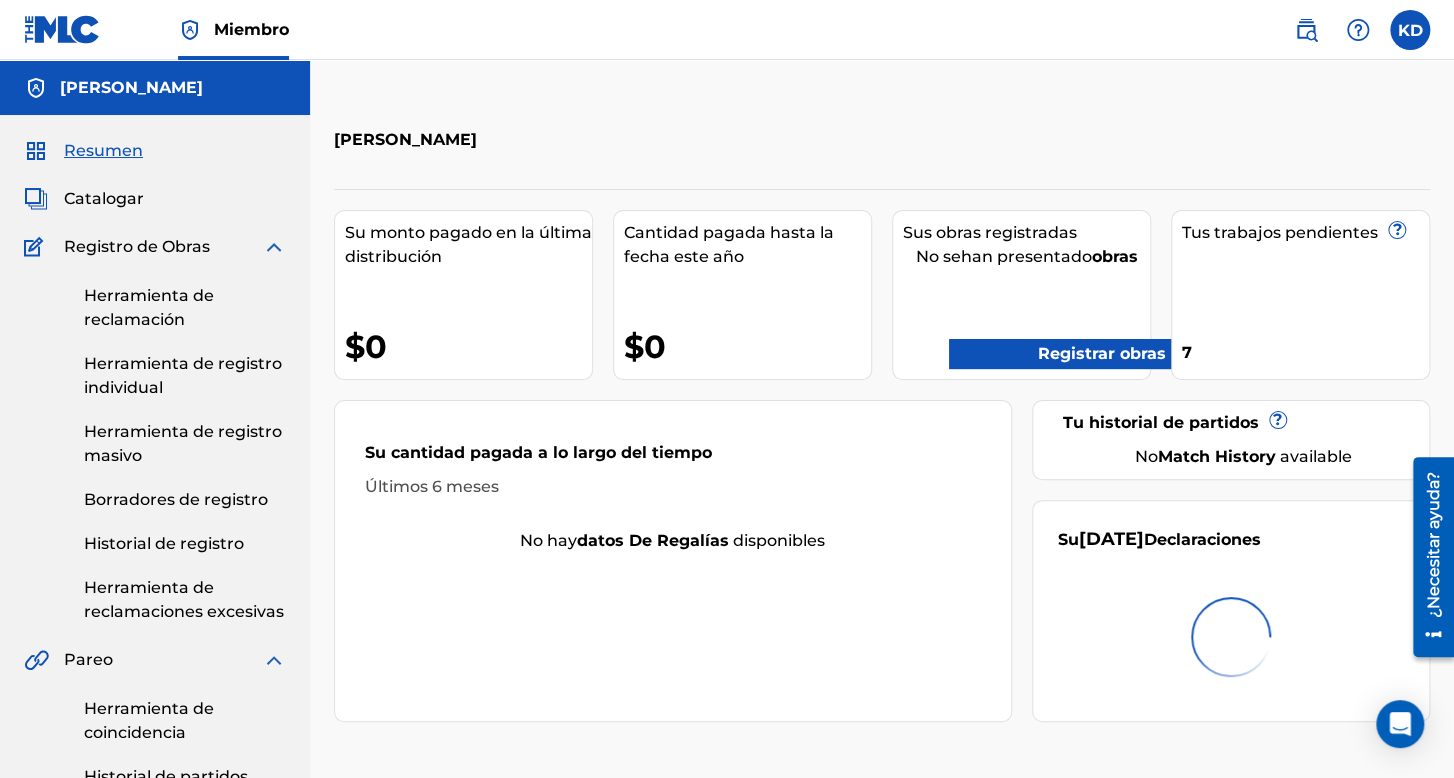 scroll, scrollTop: 0, scrollLeft: 0, axis: both 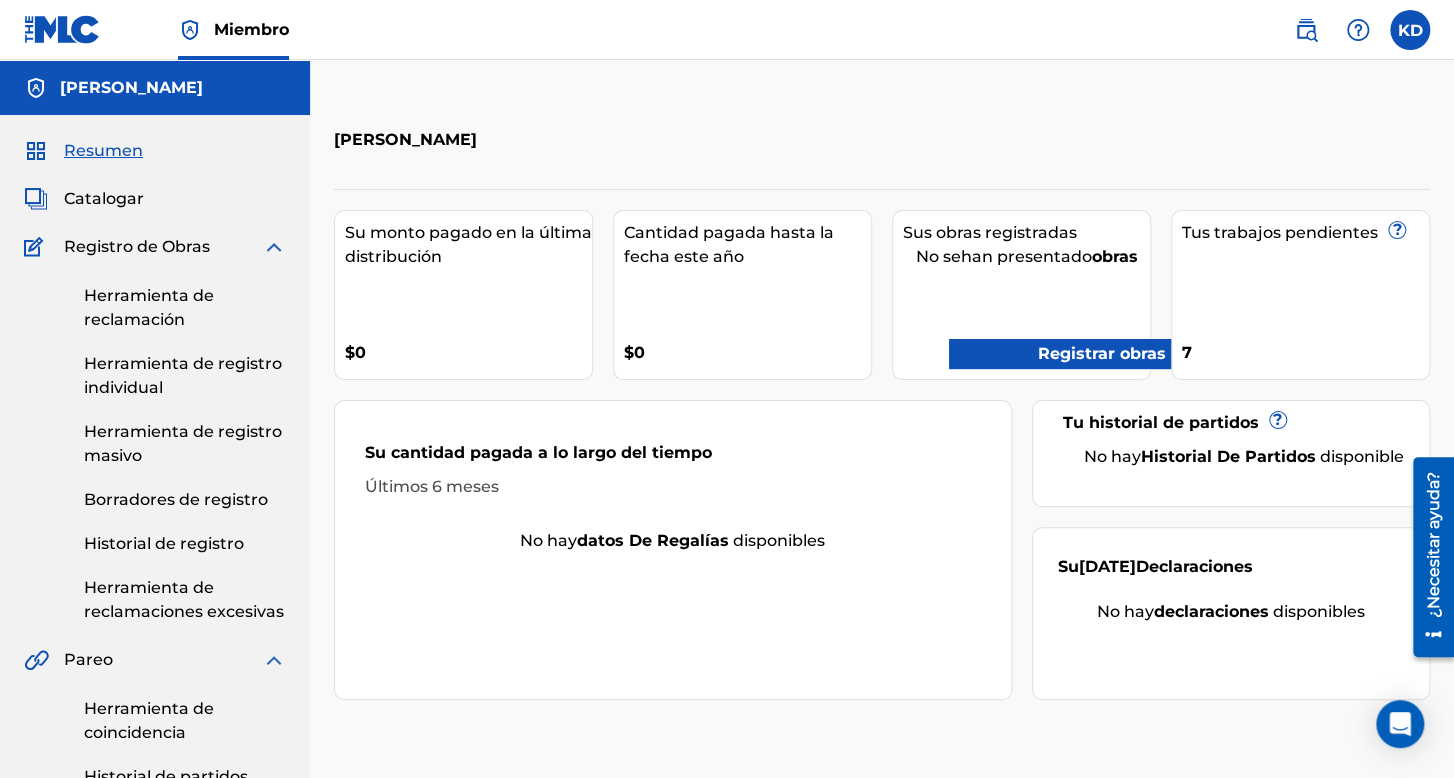 click on "Historial de registro" at bounding box center [164, 543] 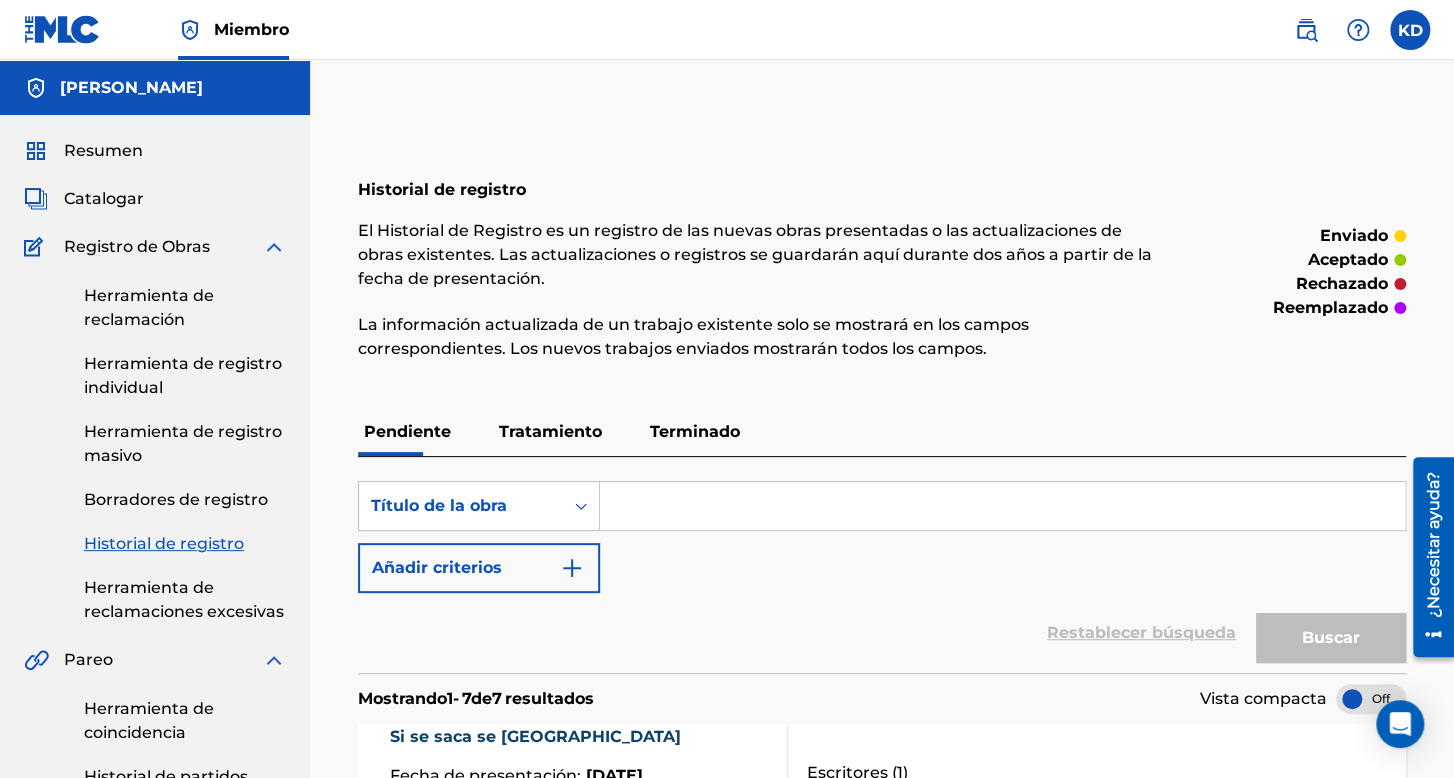scroll, scrollTop: 0, scrollLeft: 0, axis: both 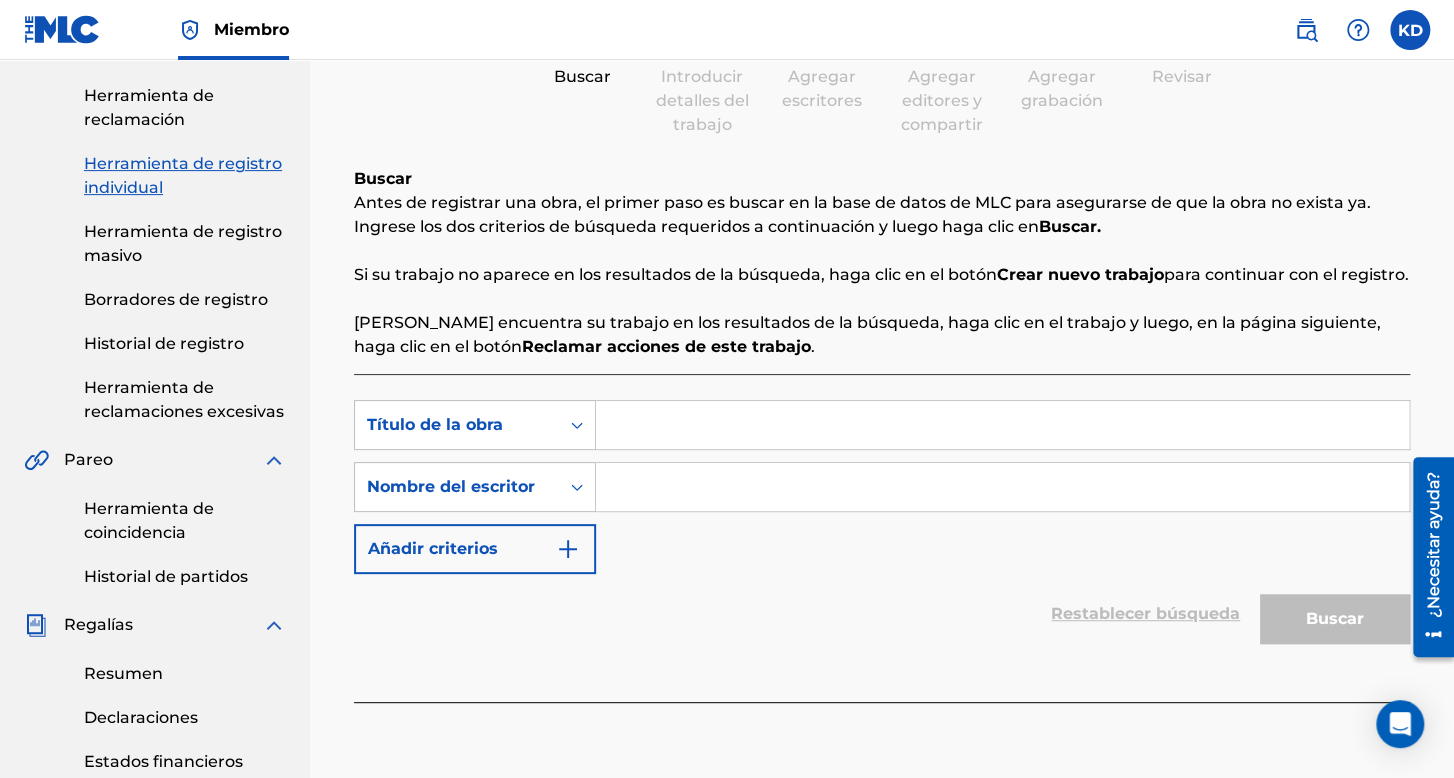click at bounding box center [1002, 425] 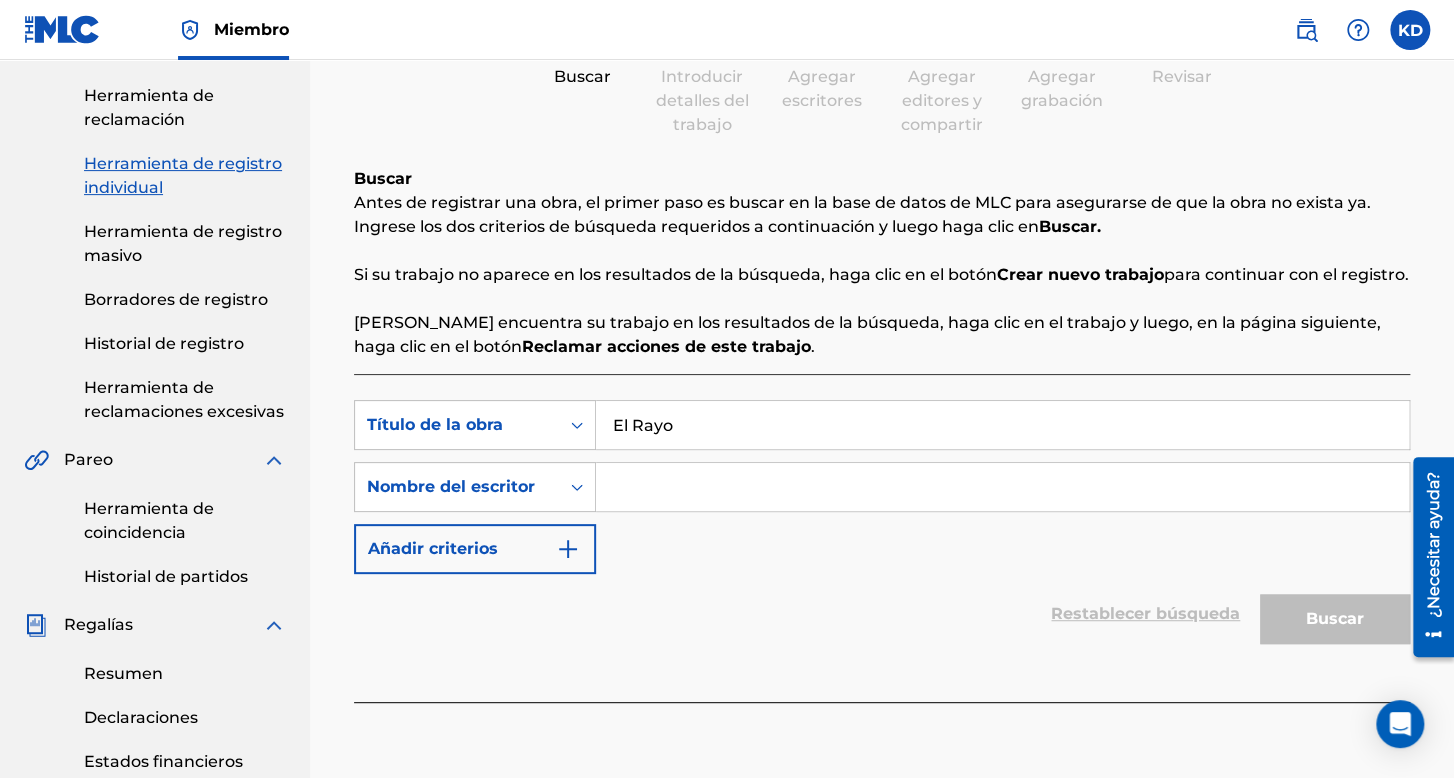 type on "El Rayo" 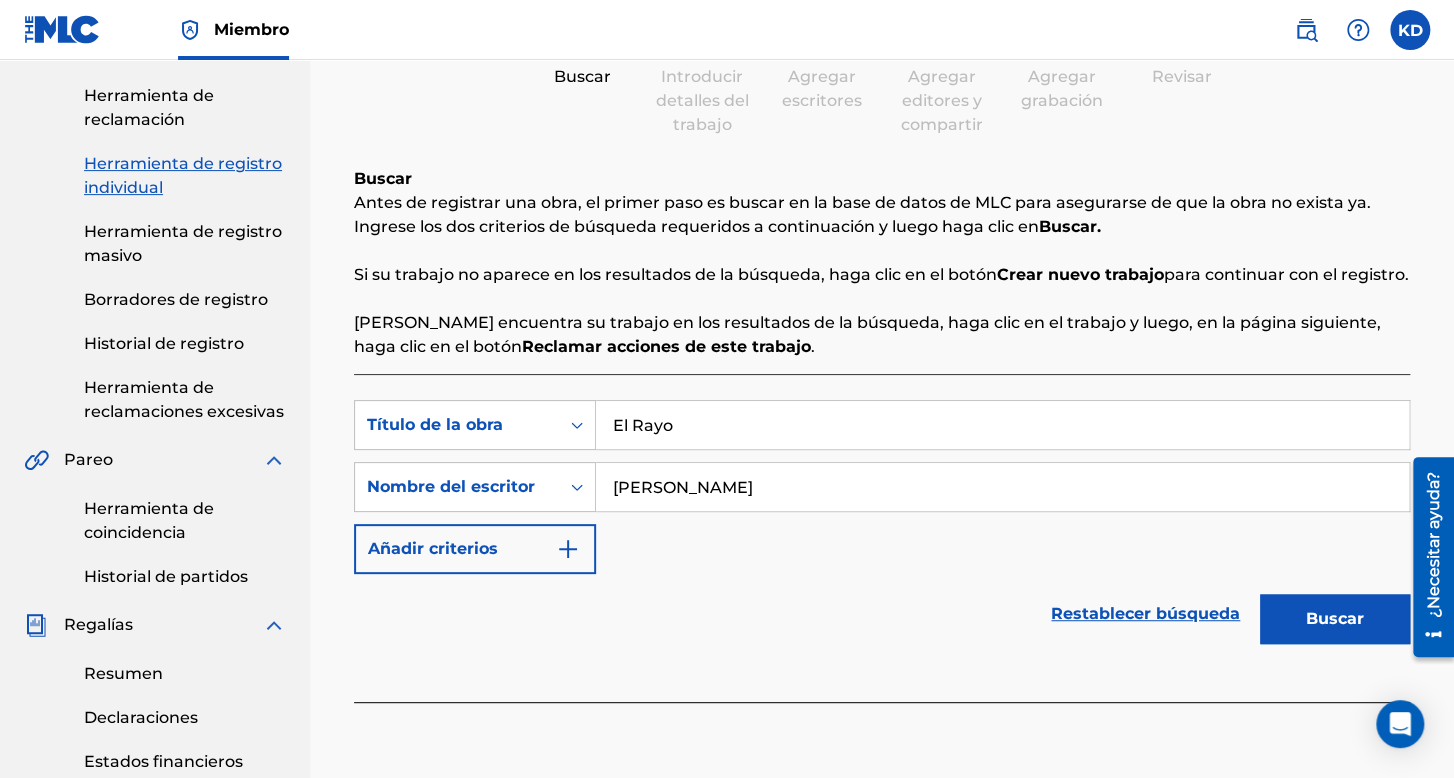 click on "Buscar" at bounding box center [1335, 619] 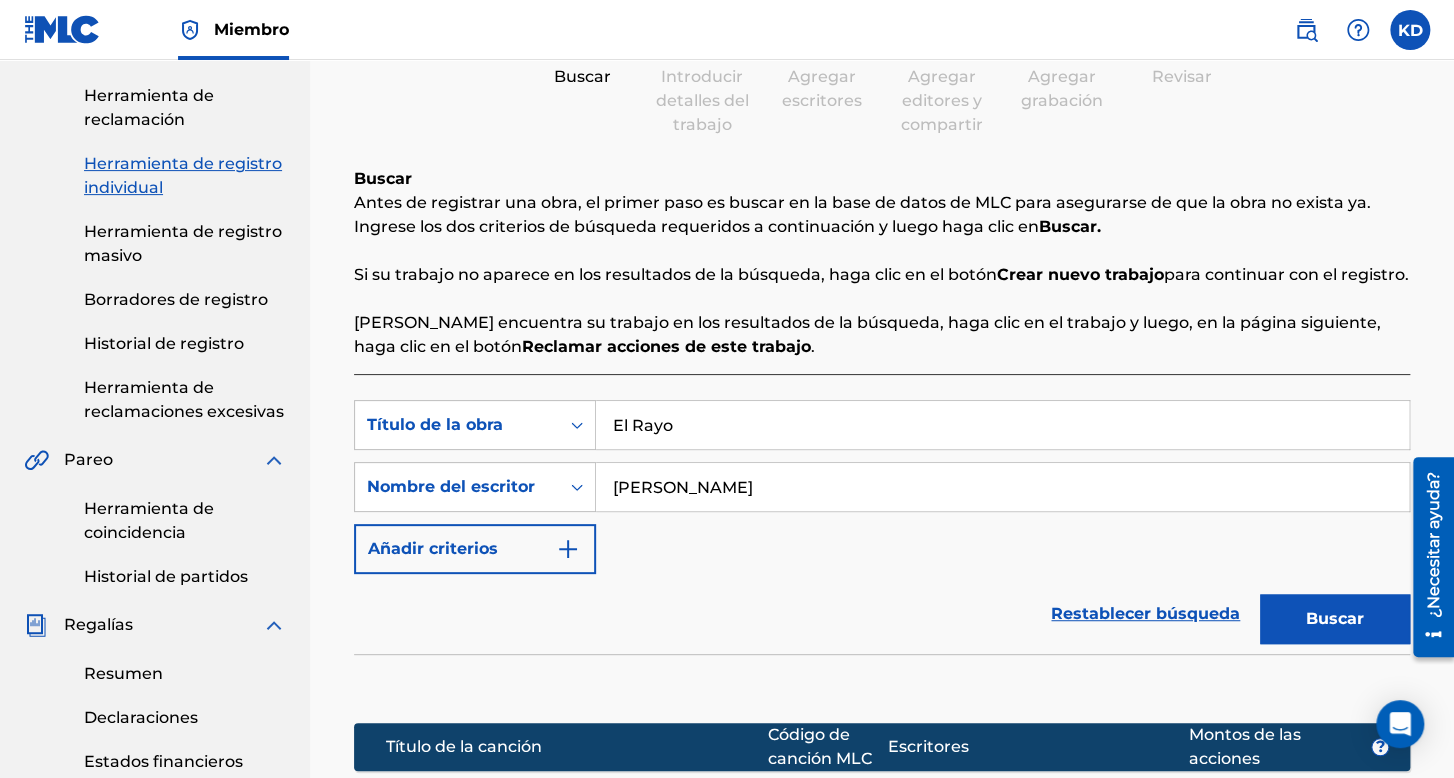 type on "[PERSON_NAME]" 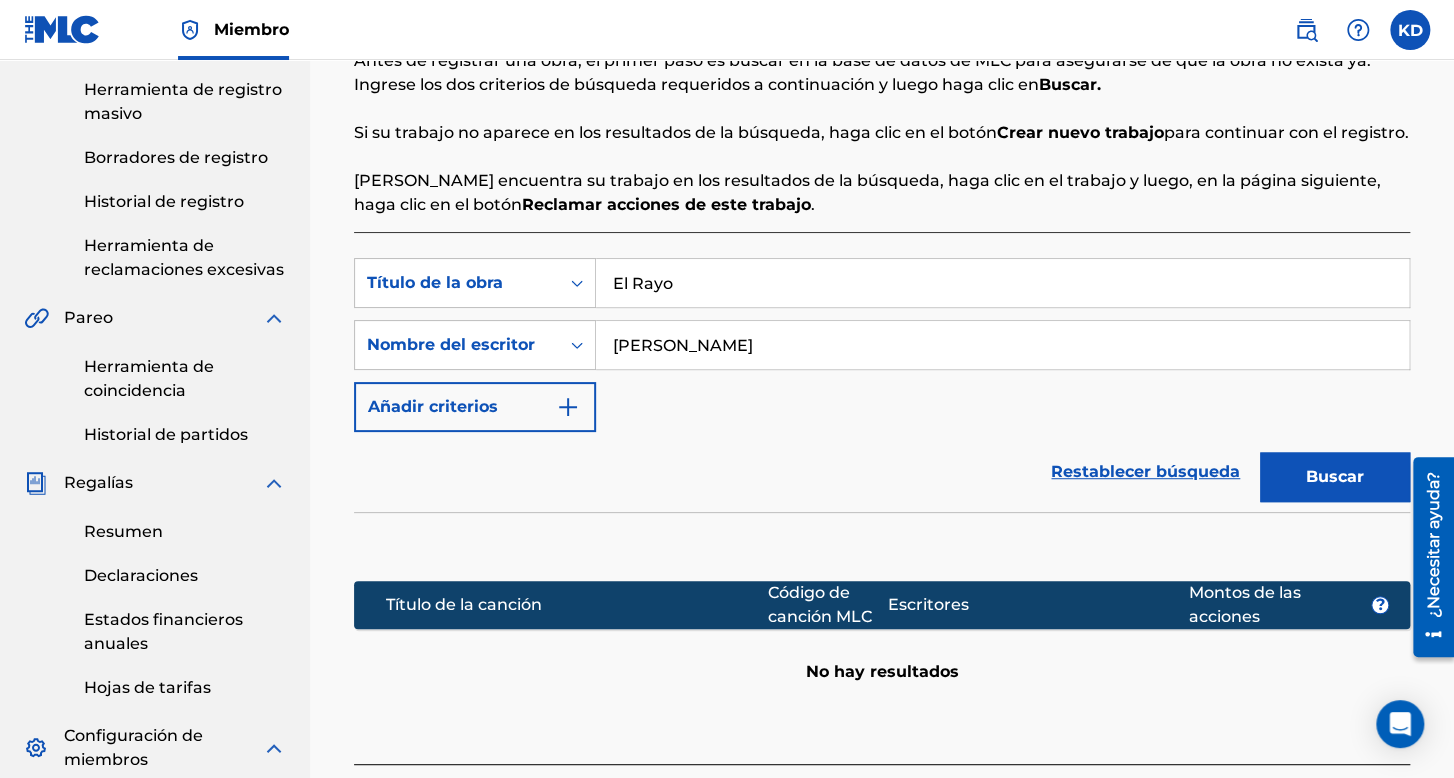 scroll, scrollTop: 300, scrollLeft: 0, axis: vertical 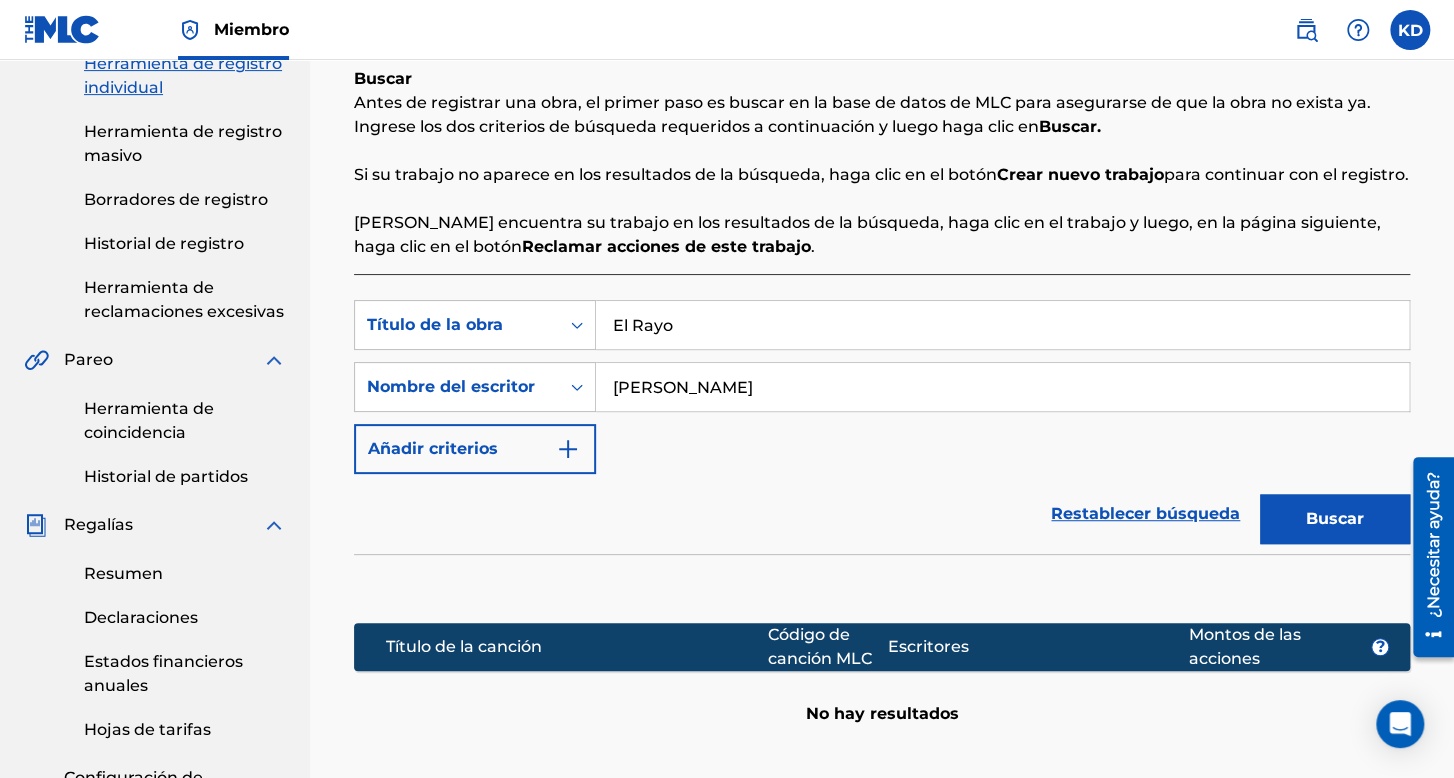 click on "Restablecer búsqueda Buscar" at bounding box center (882, 514) 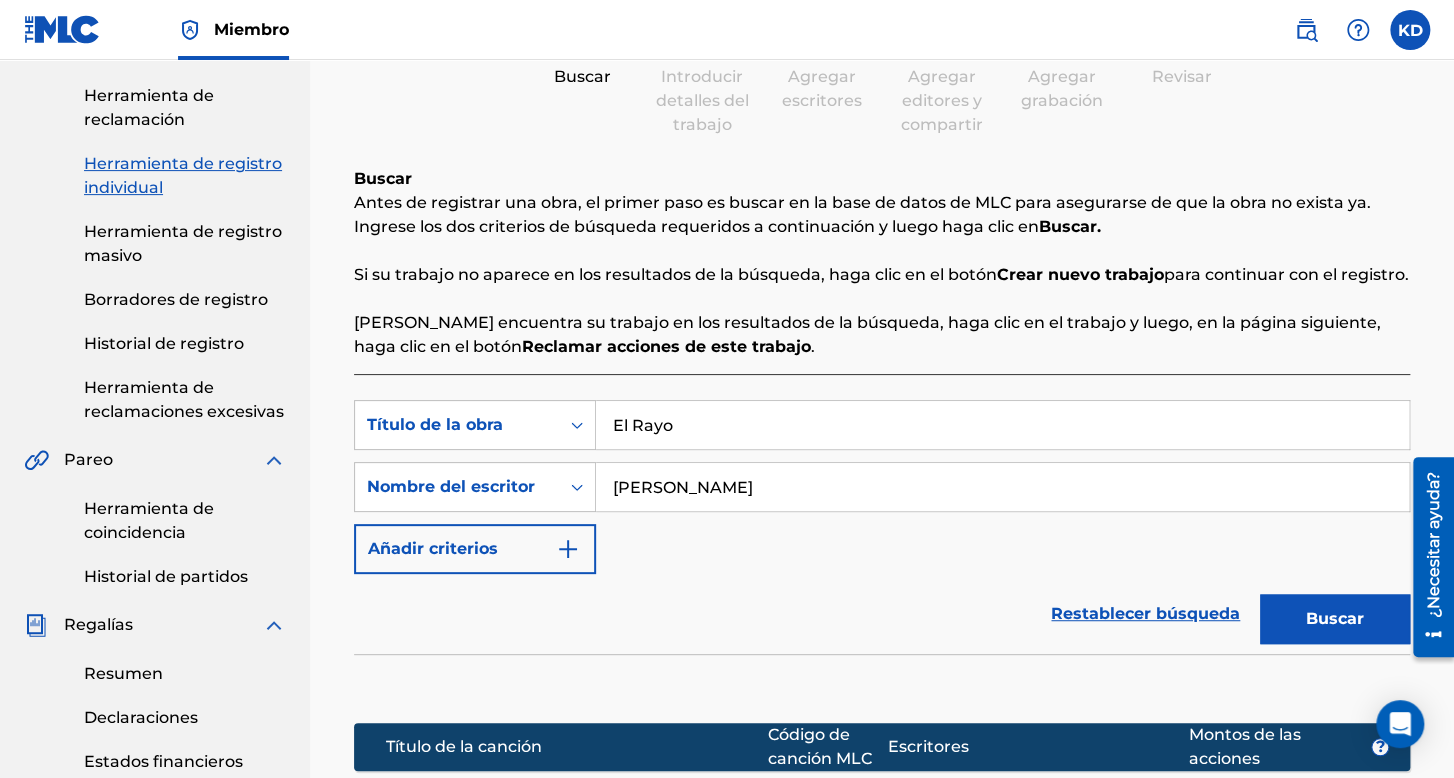 scroll, scrollTop: 0, scrollLeft: 0, axis: both 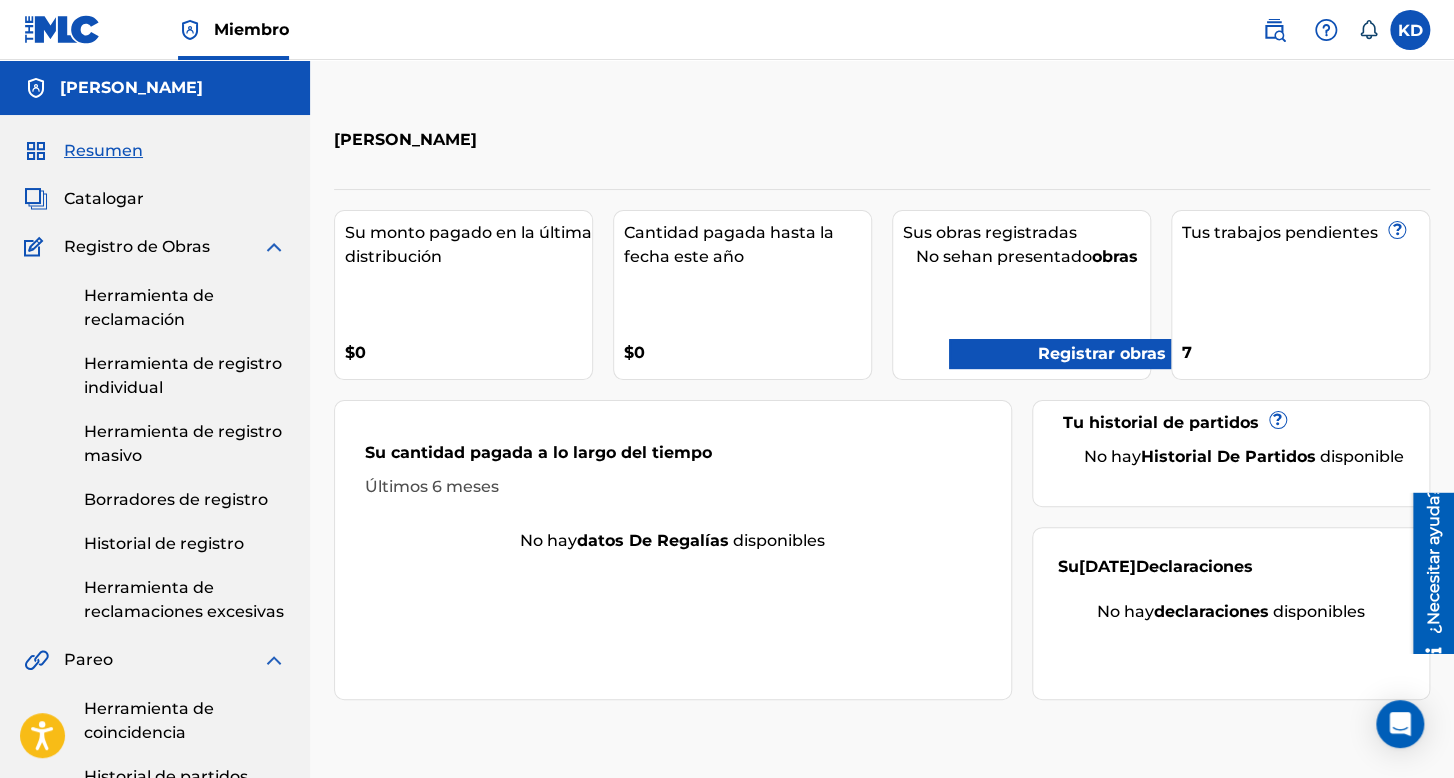 click at bounding box center [1410, 30] 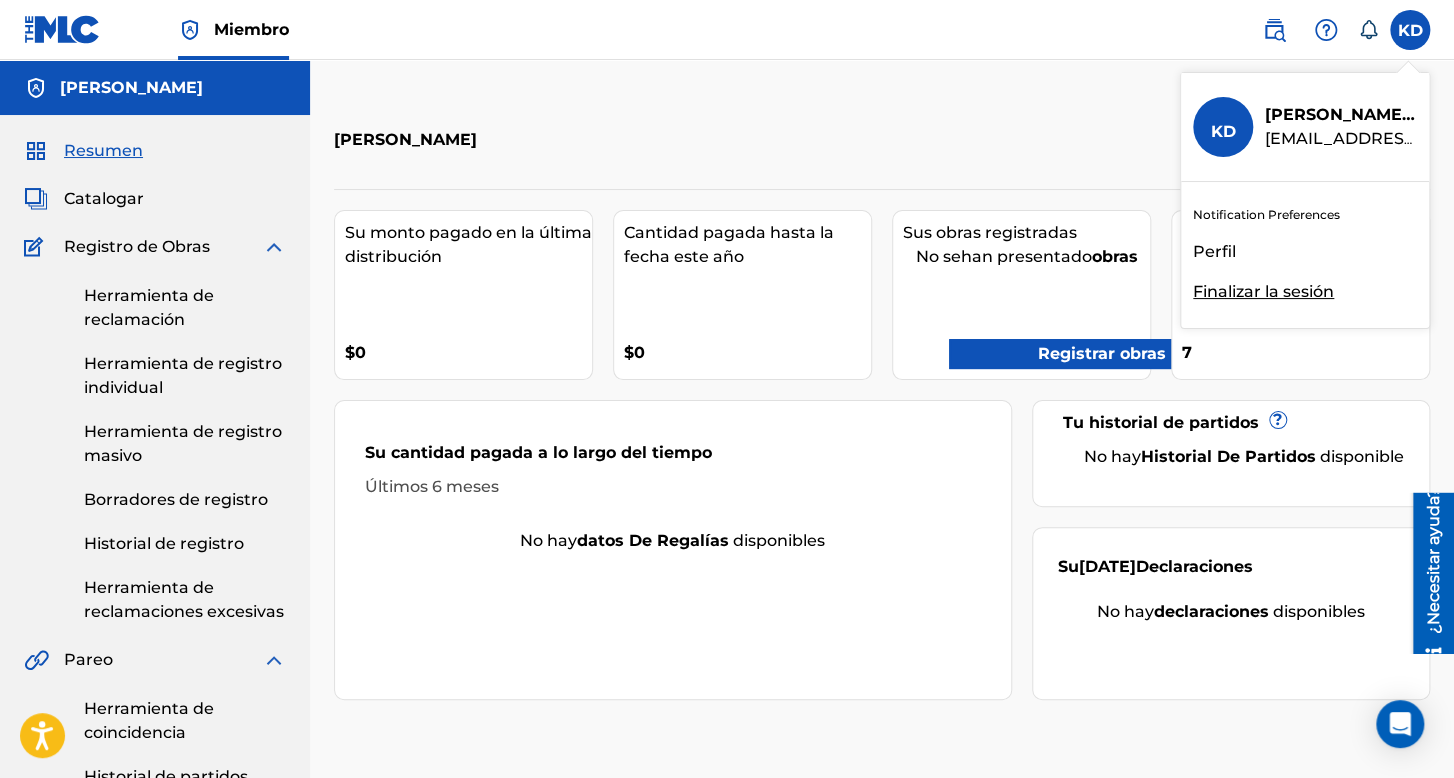 click on "Finalizar la sesión" at bounding box center (1263, 291) 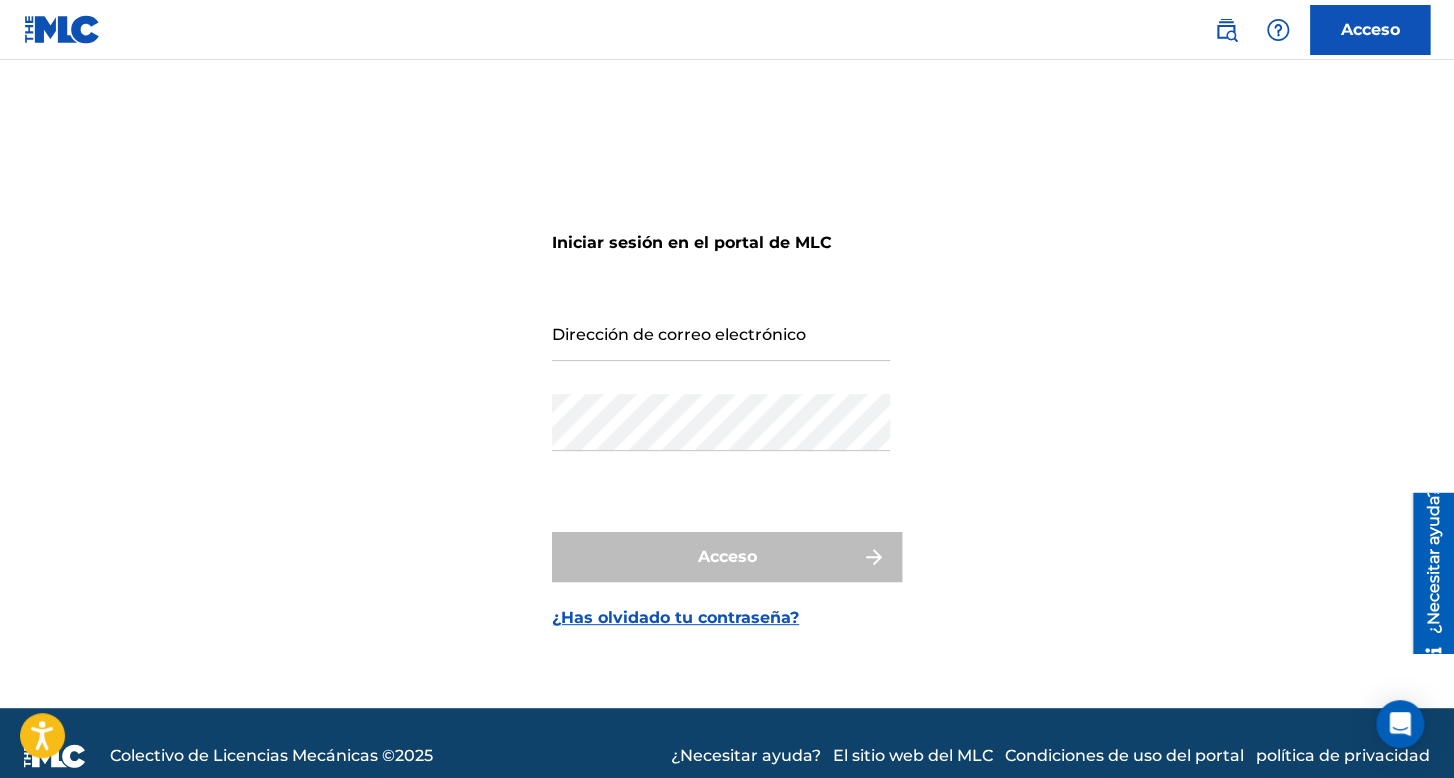 click on "Dirección de correo electrónico" at bounding box center [721, 332] 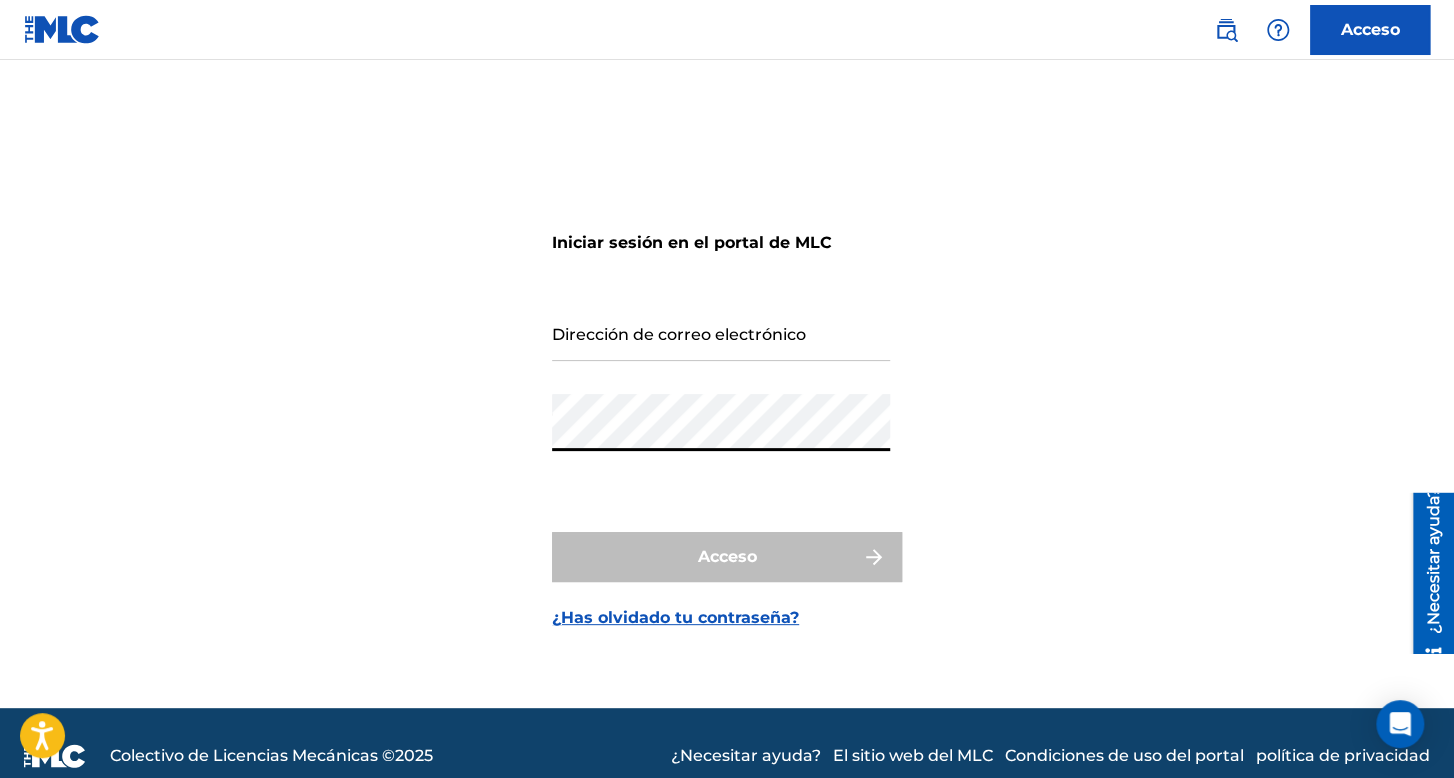 click on "Dirección de correo electrónico" at bounding box center [721, 332] 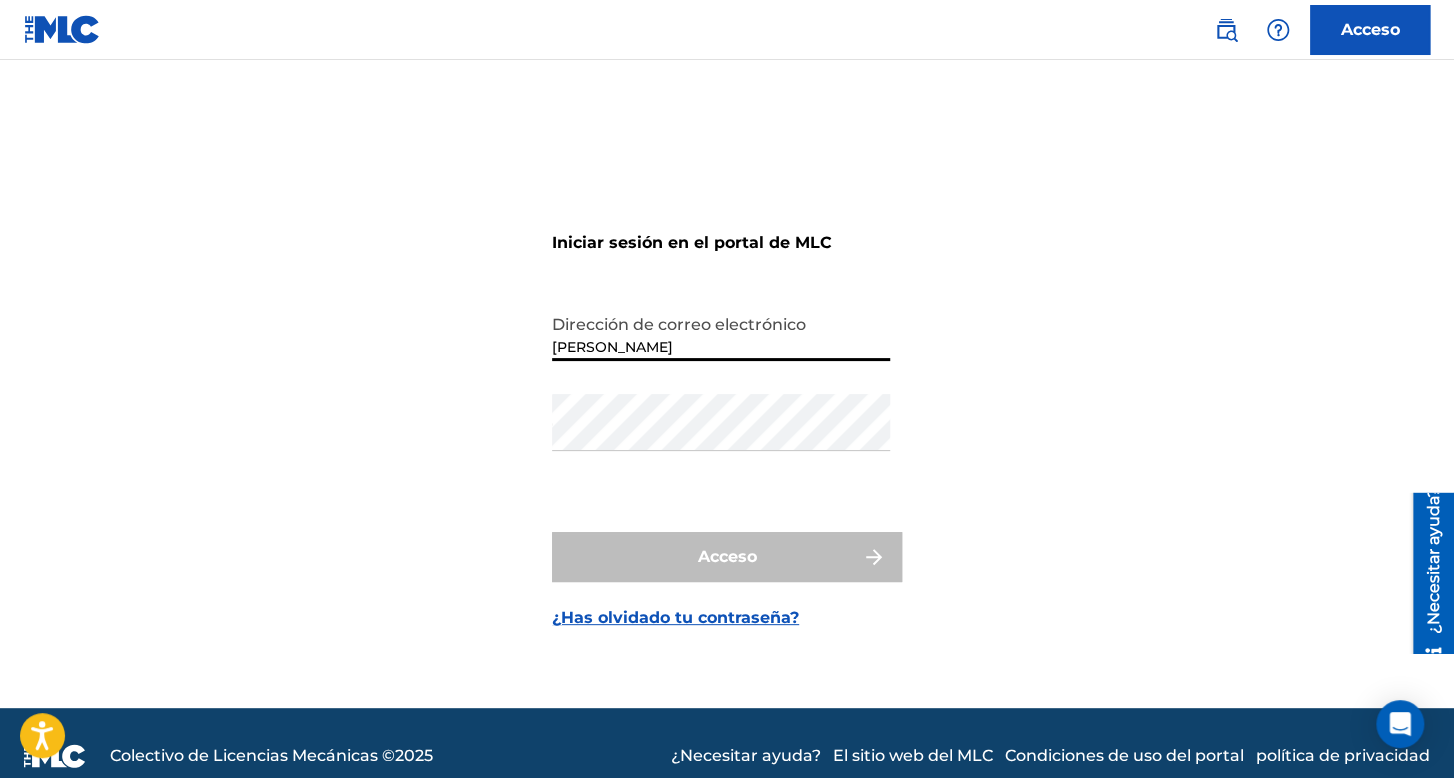 type on "ivanespino.98@hotmail.com" 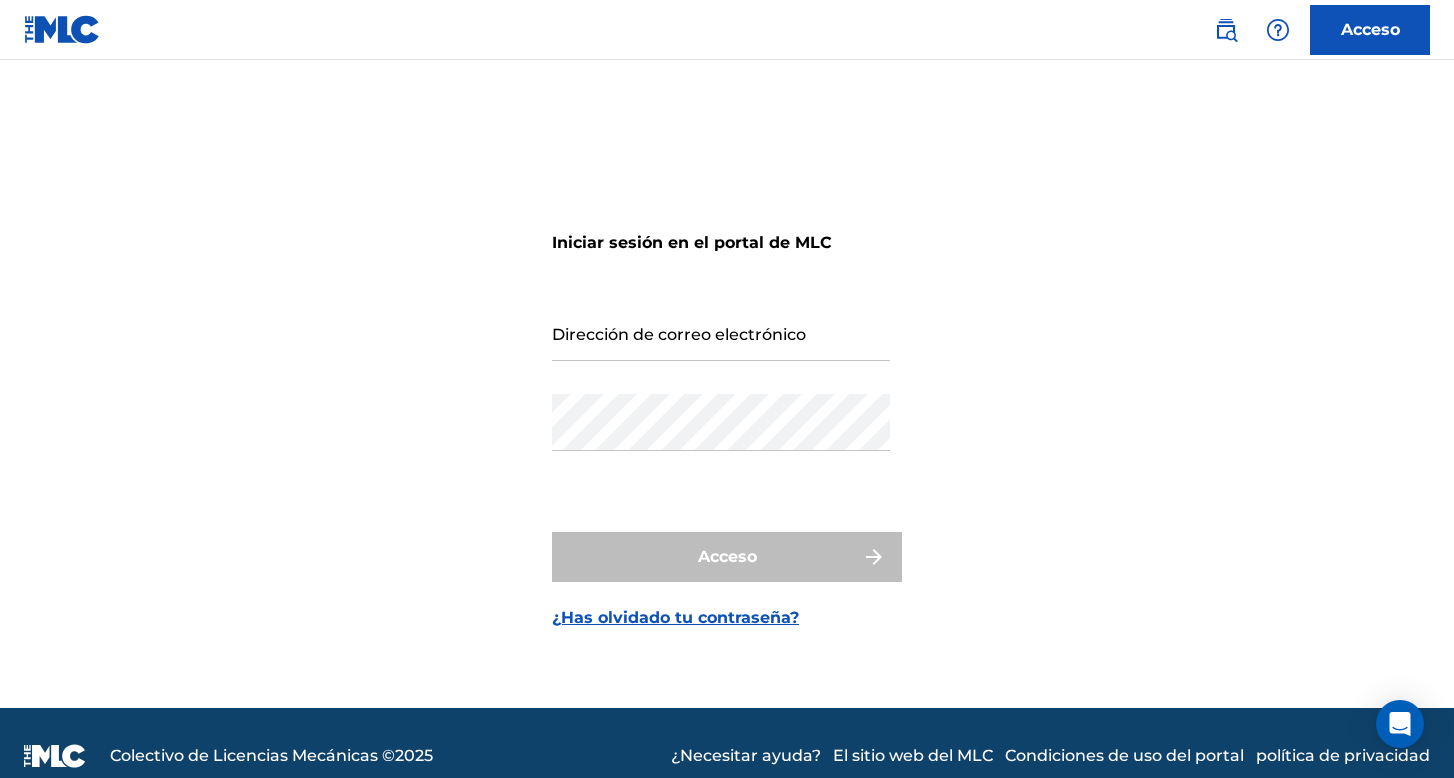 scroll, scrollTop: 0, scrollLeft: 0, axis: both 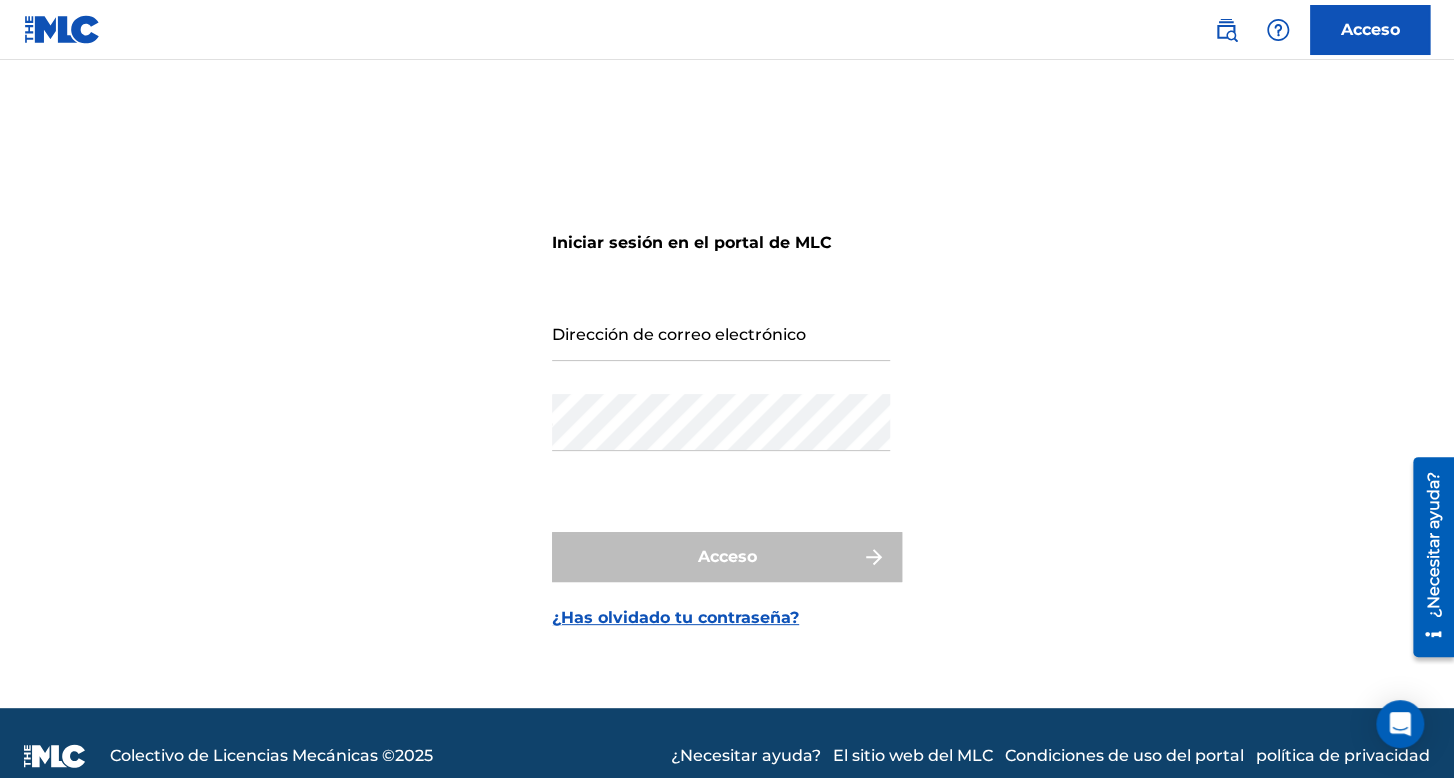 click on "Dirección de correo electrónico" at bounding box center [721, 332] 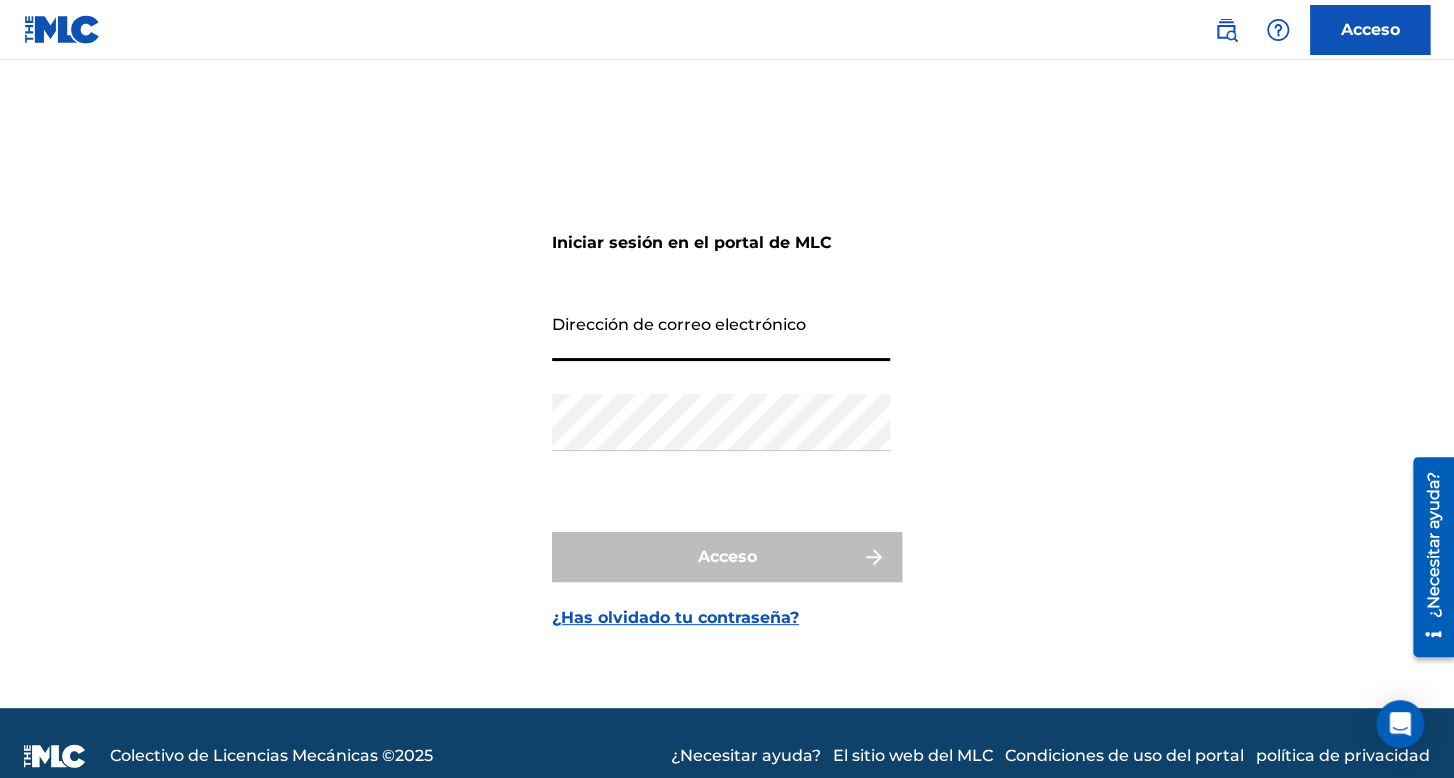 type on "[EMAIL_ADDRESS][DOMAIN_NAME]" 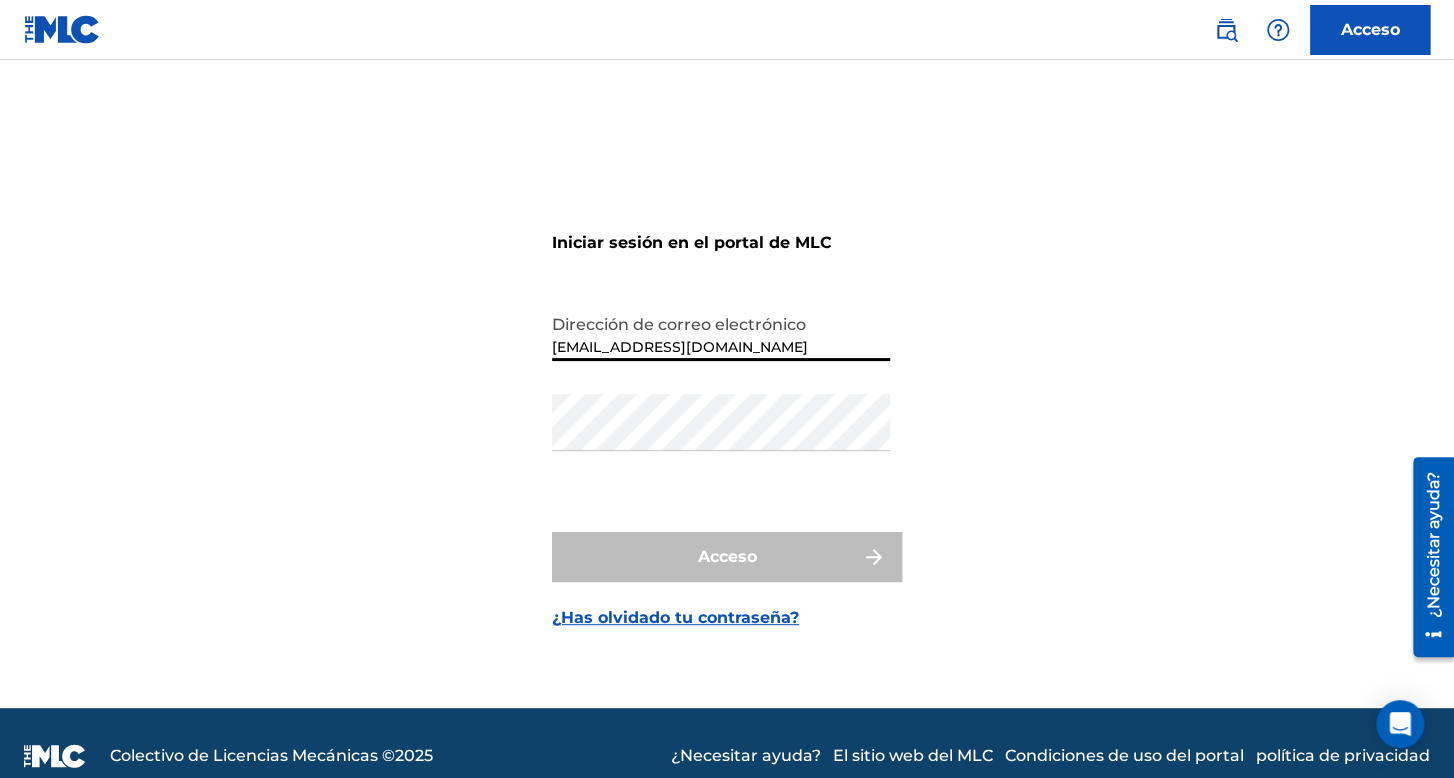 drag, startPoint x: 868, startPoint y: 339, endPoint x: 208, endPoint y: 357, distance: 660.2454 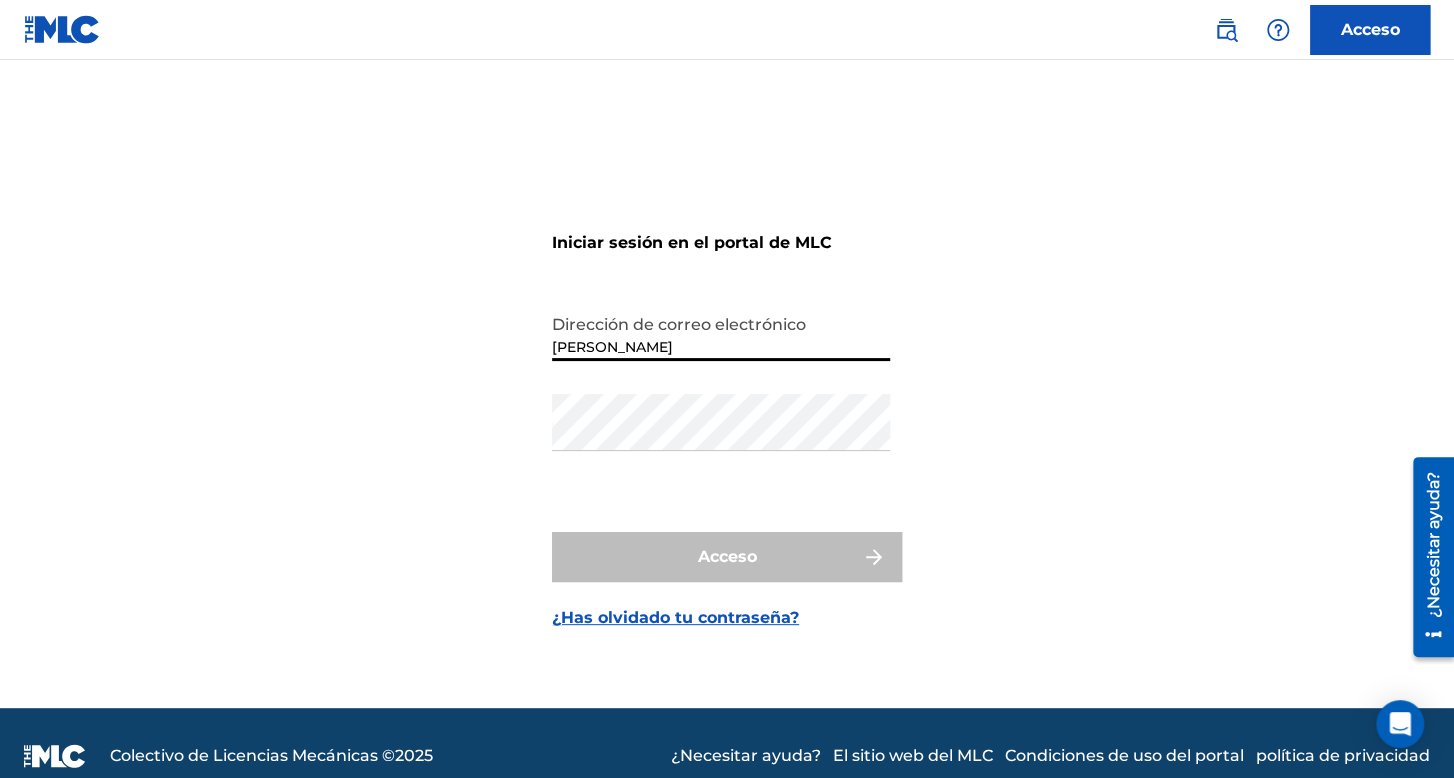 type on "Lalocandela099@icloud.com" 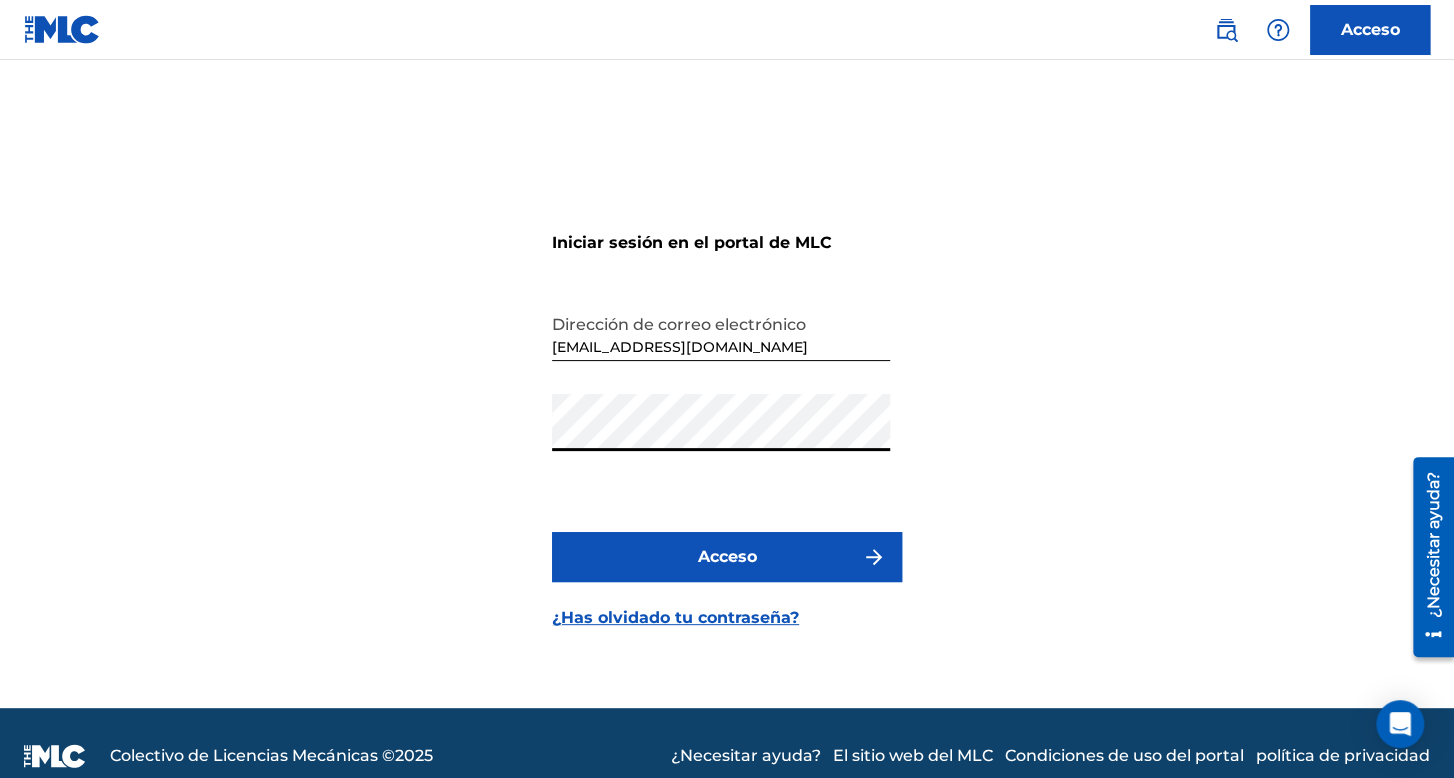 click on "Acceso" at bounding box center [727, 557] 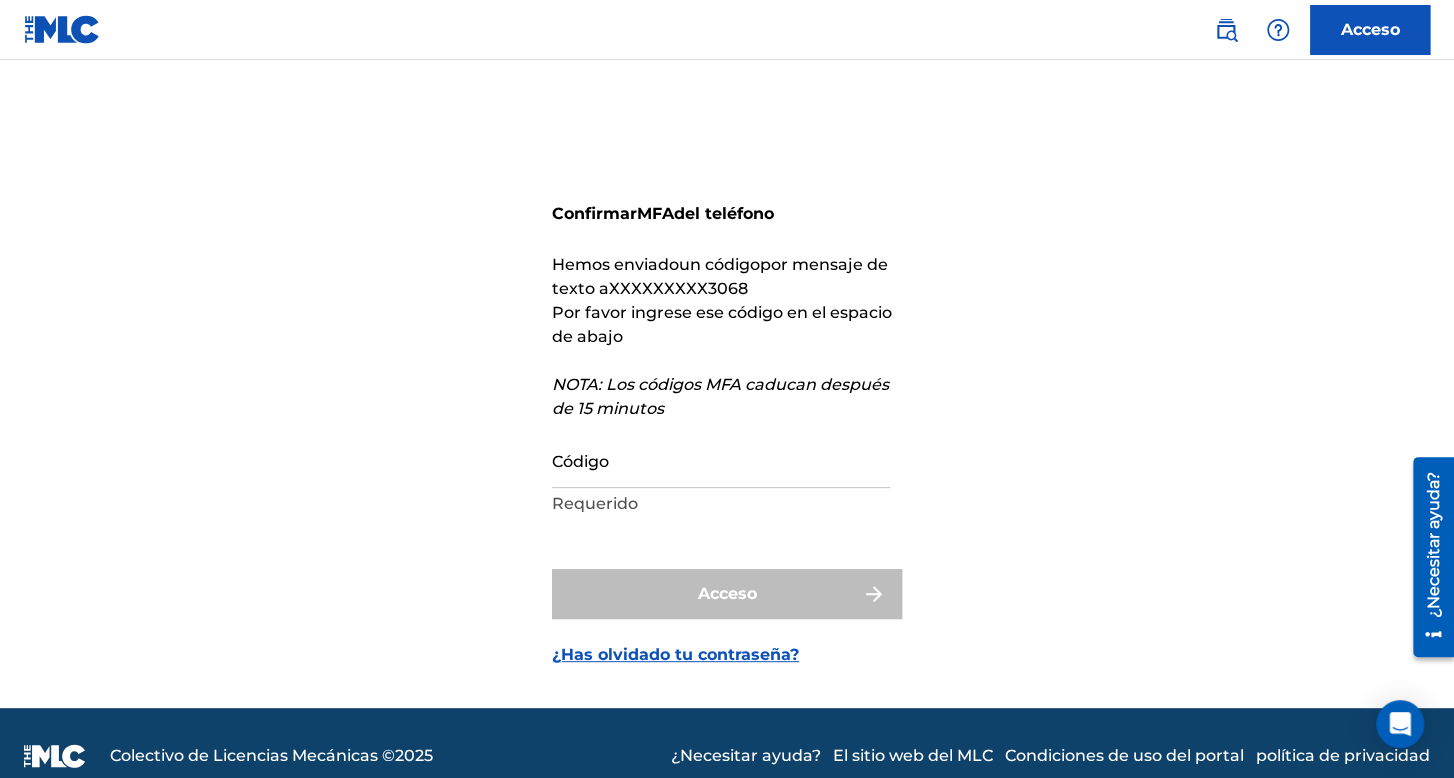 click on "Código" at bounding box center [721, 459] 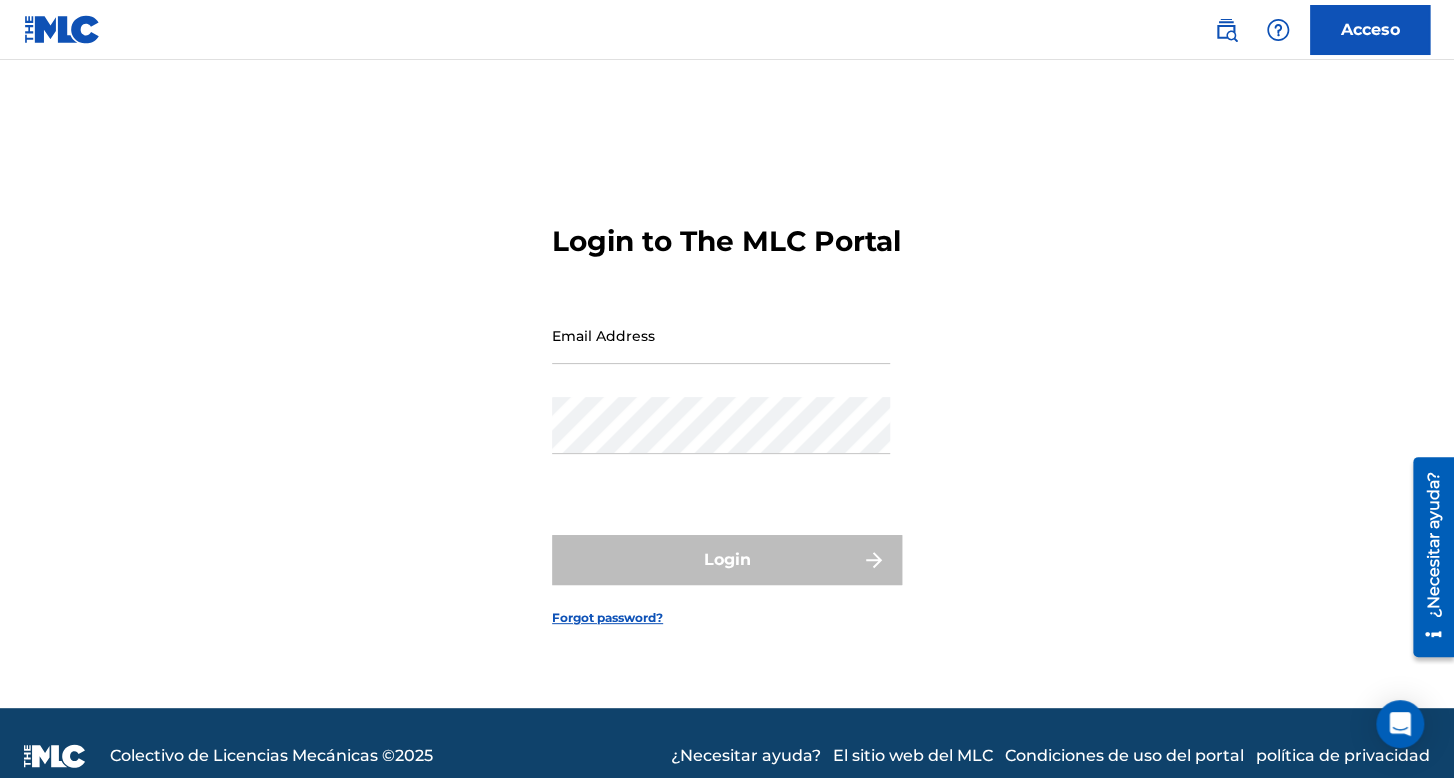 click on "Email Address" at bounding box center [721, 335] 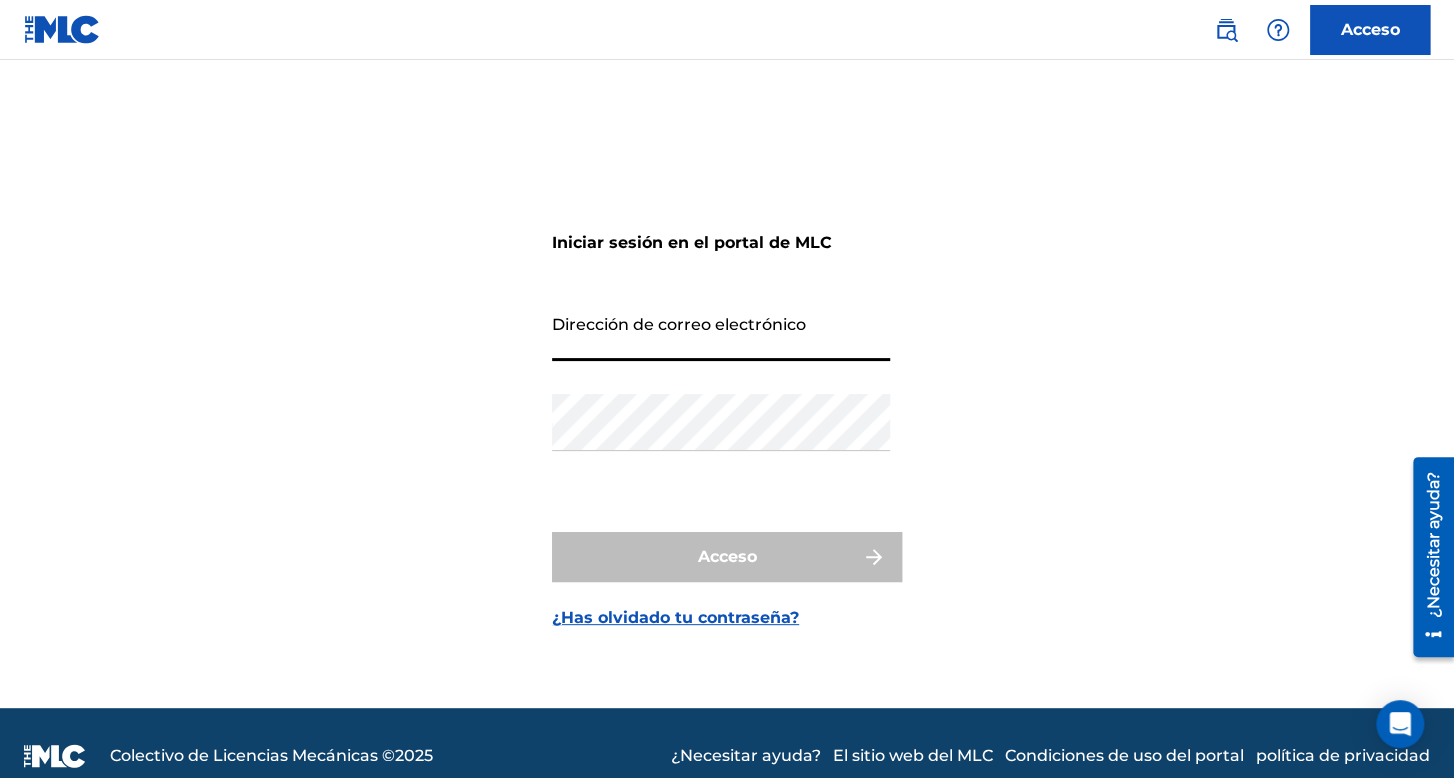 type on "[EMAIL_ADDRESS][DOMAIN_NAME]" 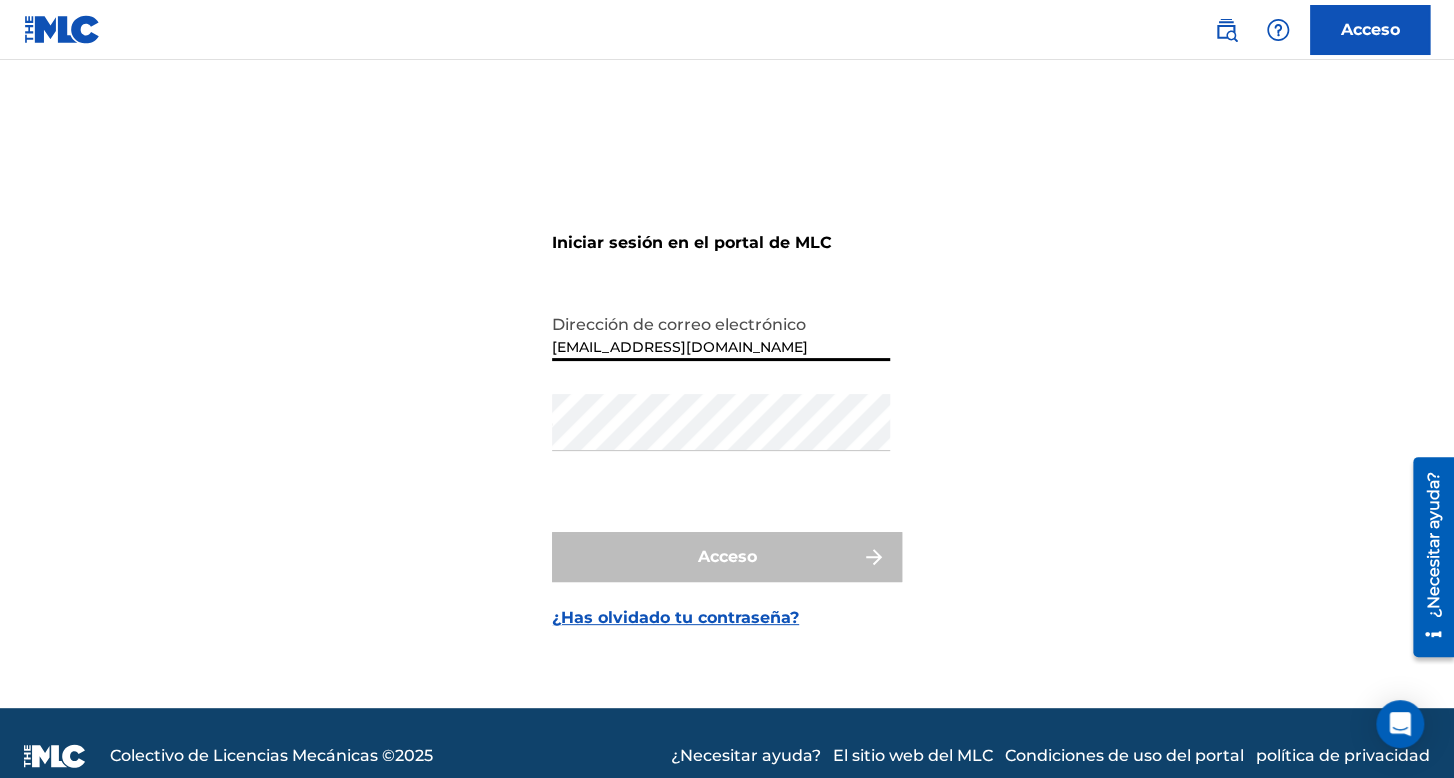 click on "Contraseña" at bounding box center [721, 439] 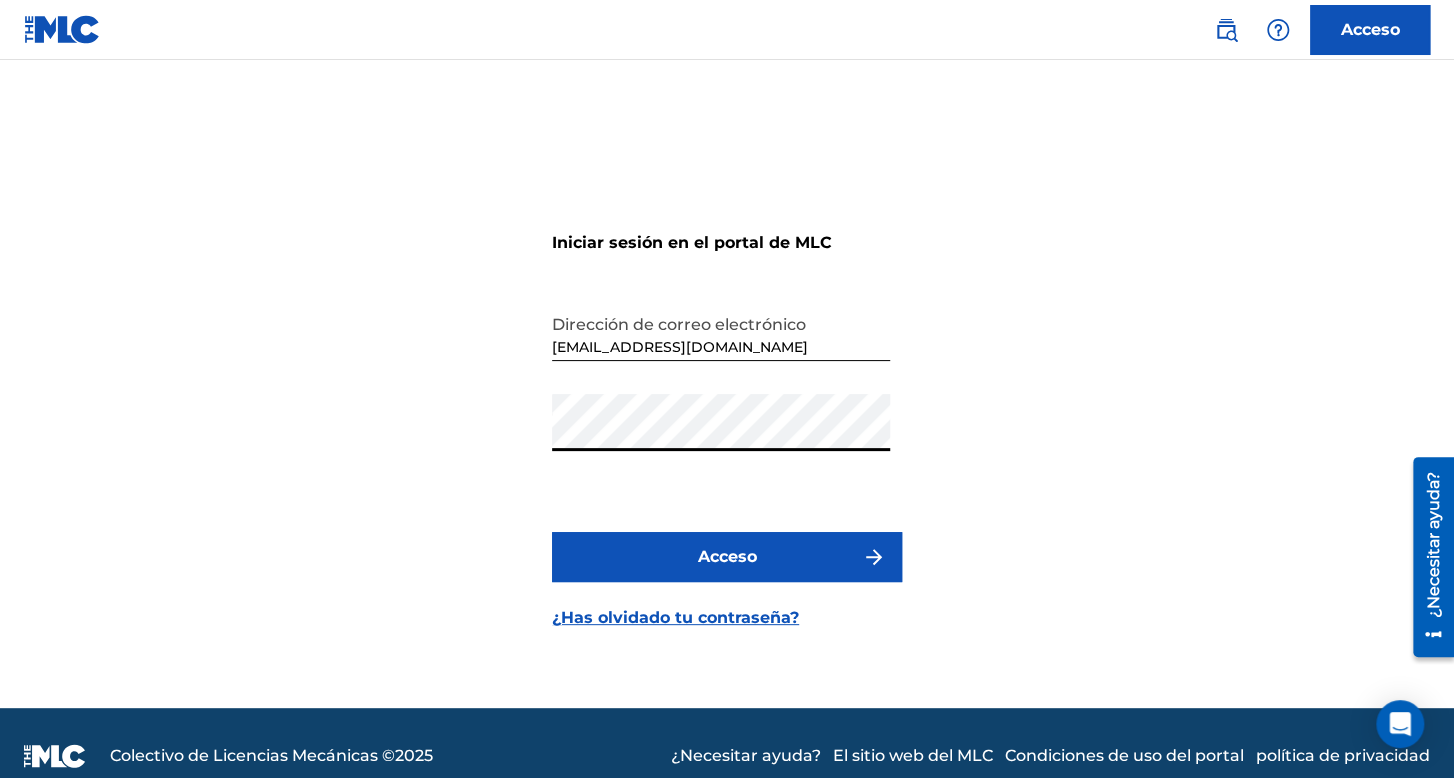 click on "Acceso" at bounding box center (727, 557) 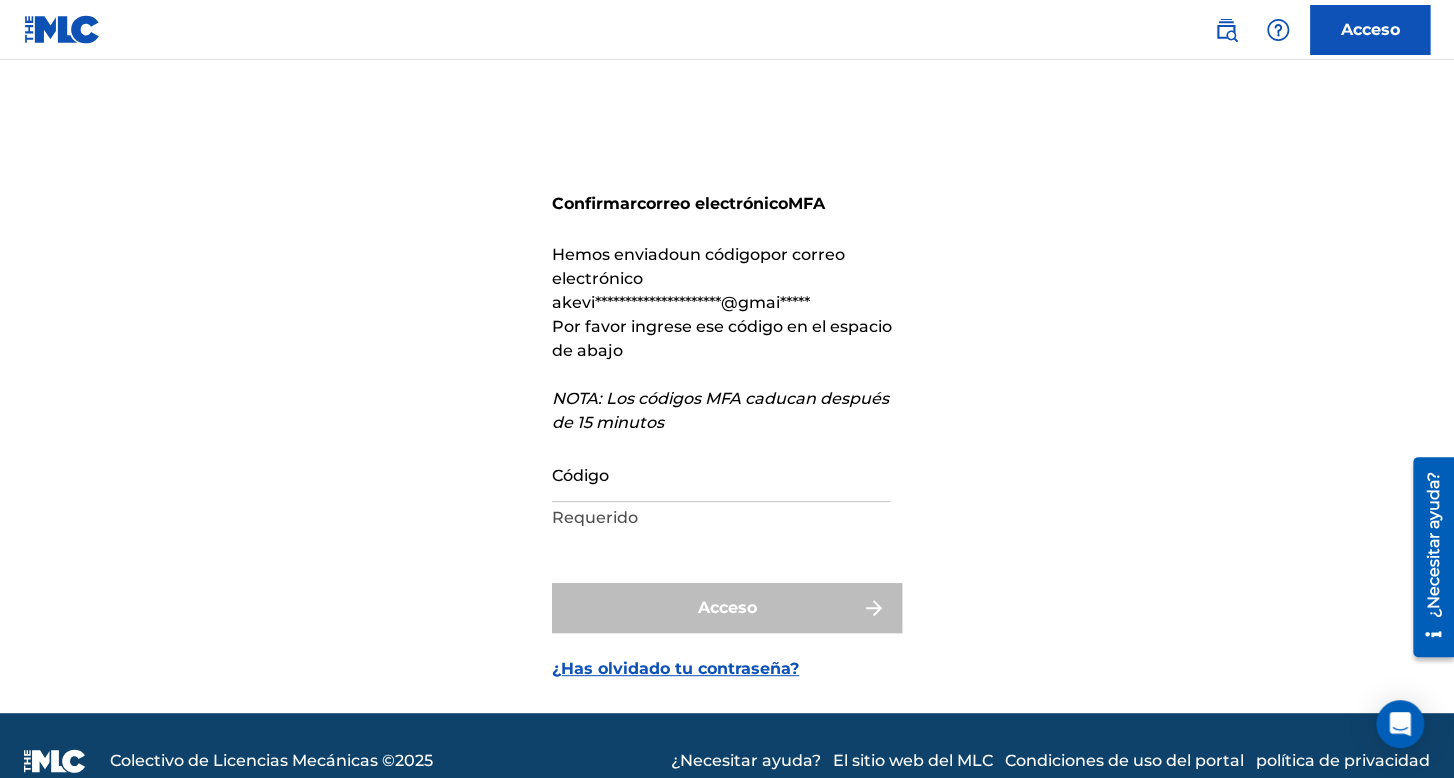 click on "Código" at bounding box center [721, 473] 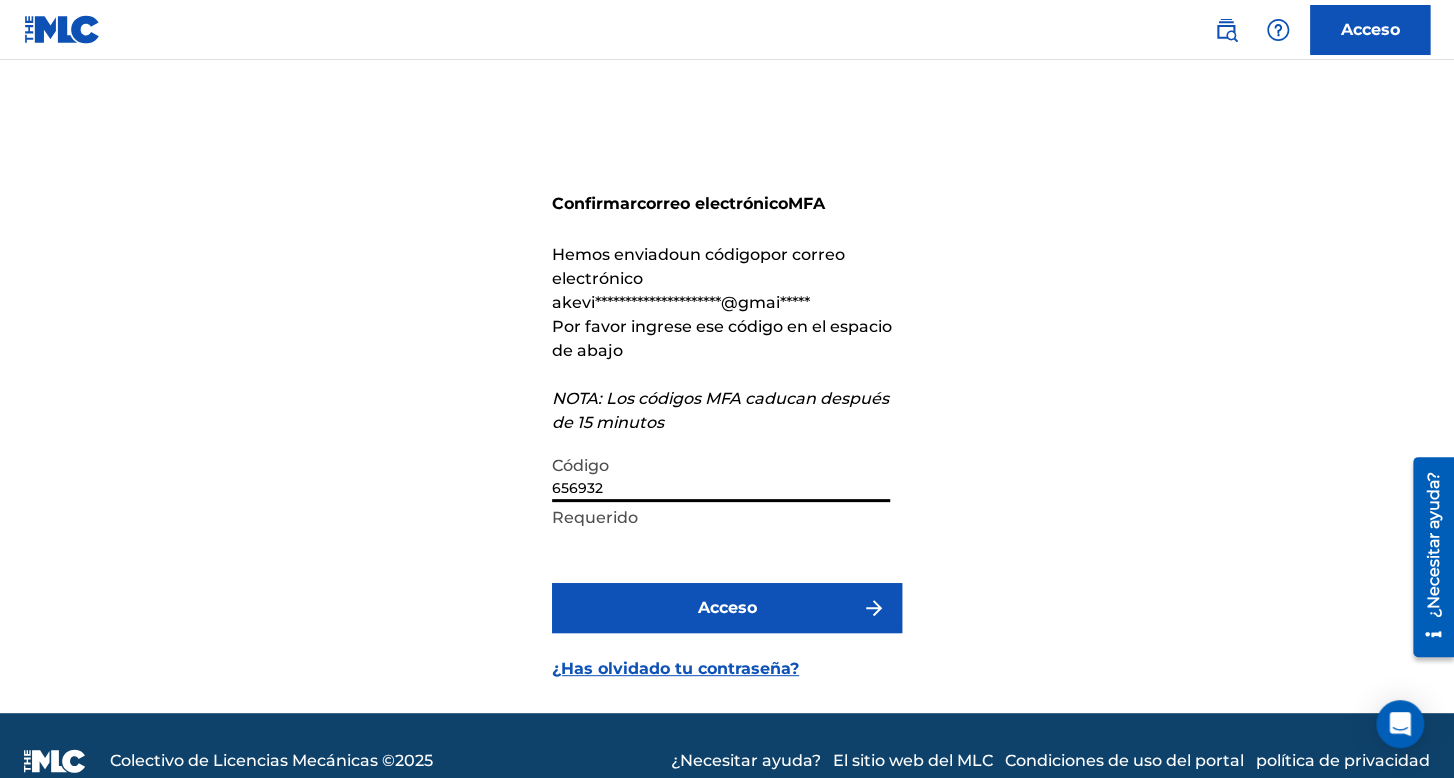 type on "656932" 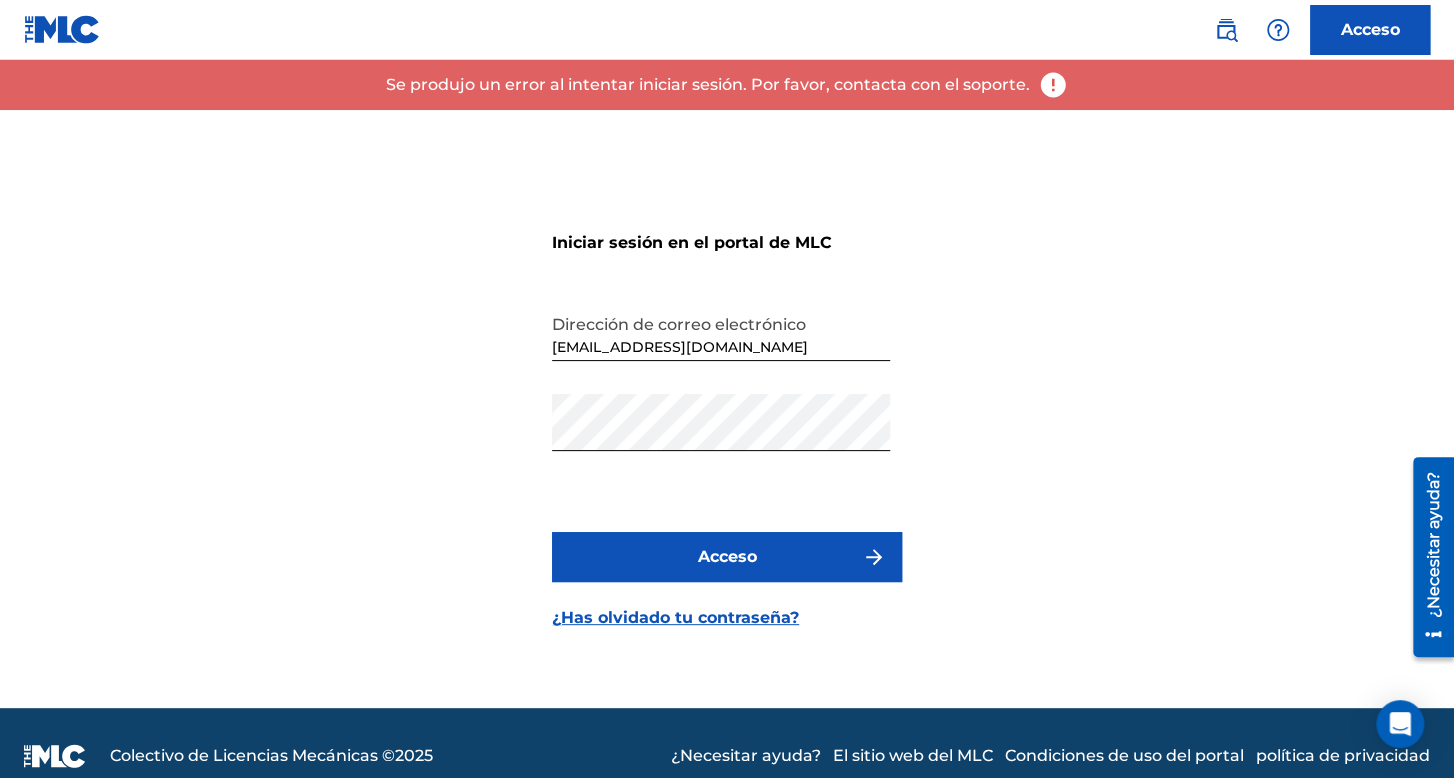 click on "Acceso" at bounding box center [727, 557] 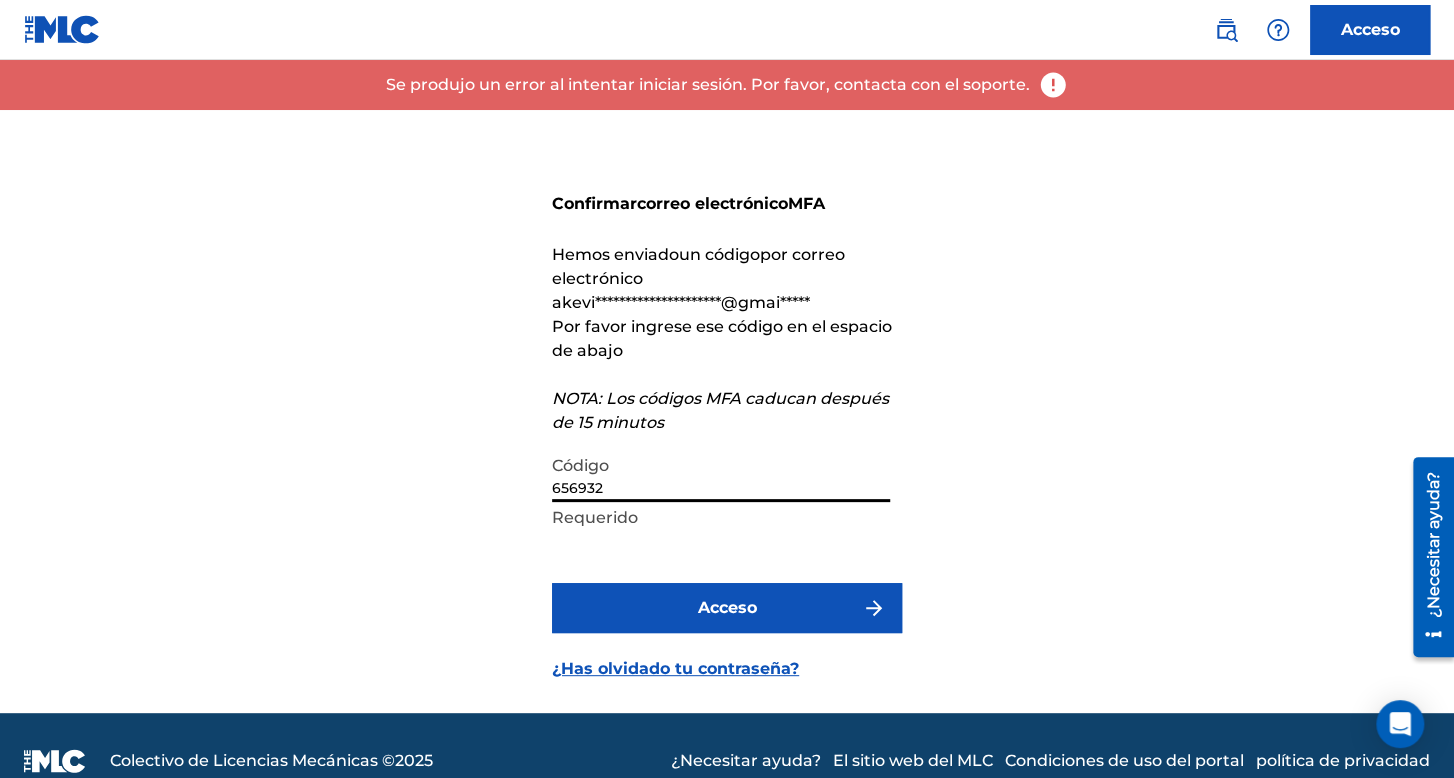 drag, startPoint x: 637, startPoint y: 484, endPoint x: 469, endPoint y: 511, distance: 170.1558 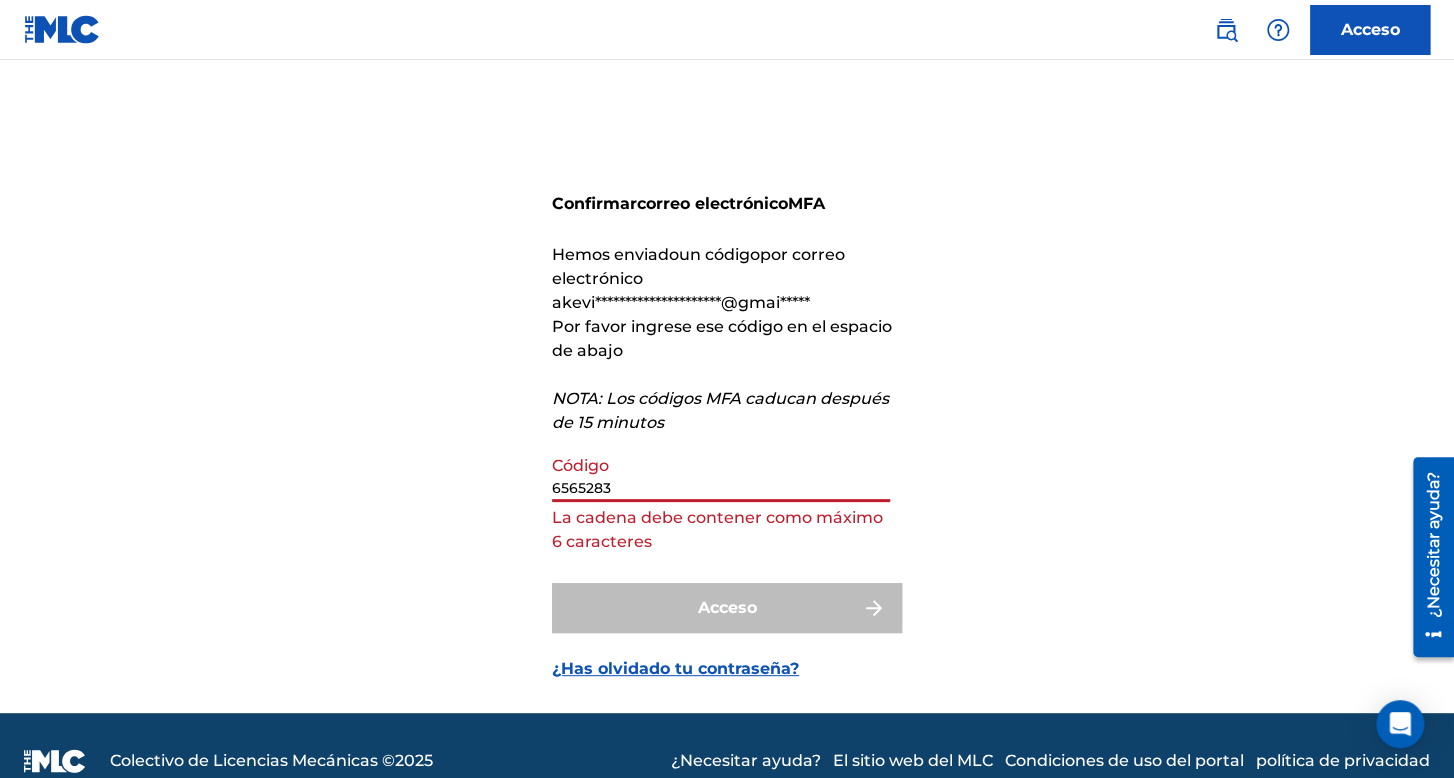 click on "6565283" at bounding box center [721, 473] 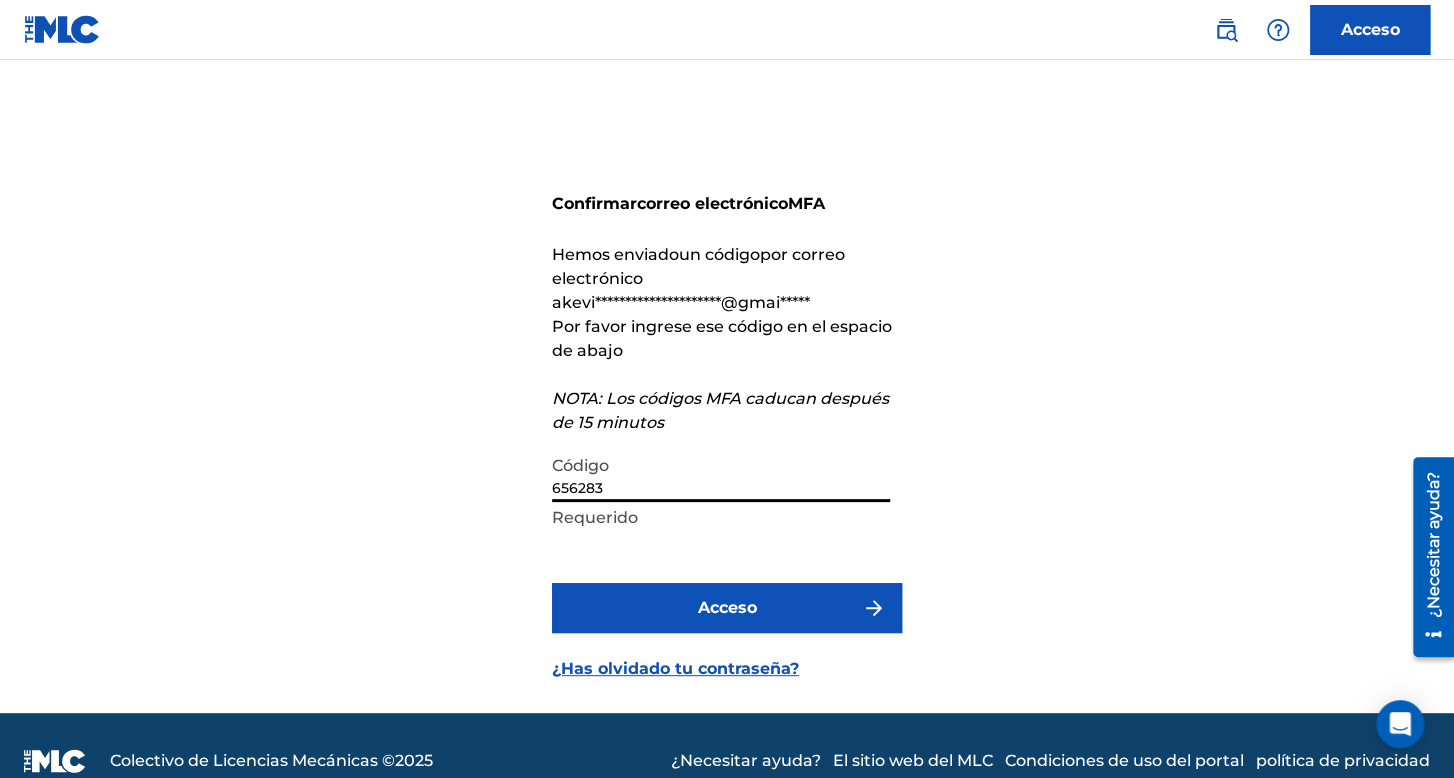 type on "656283" 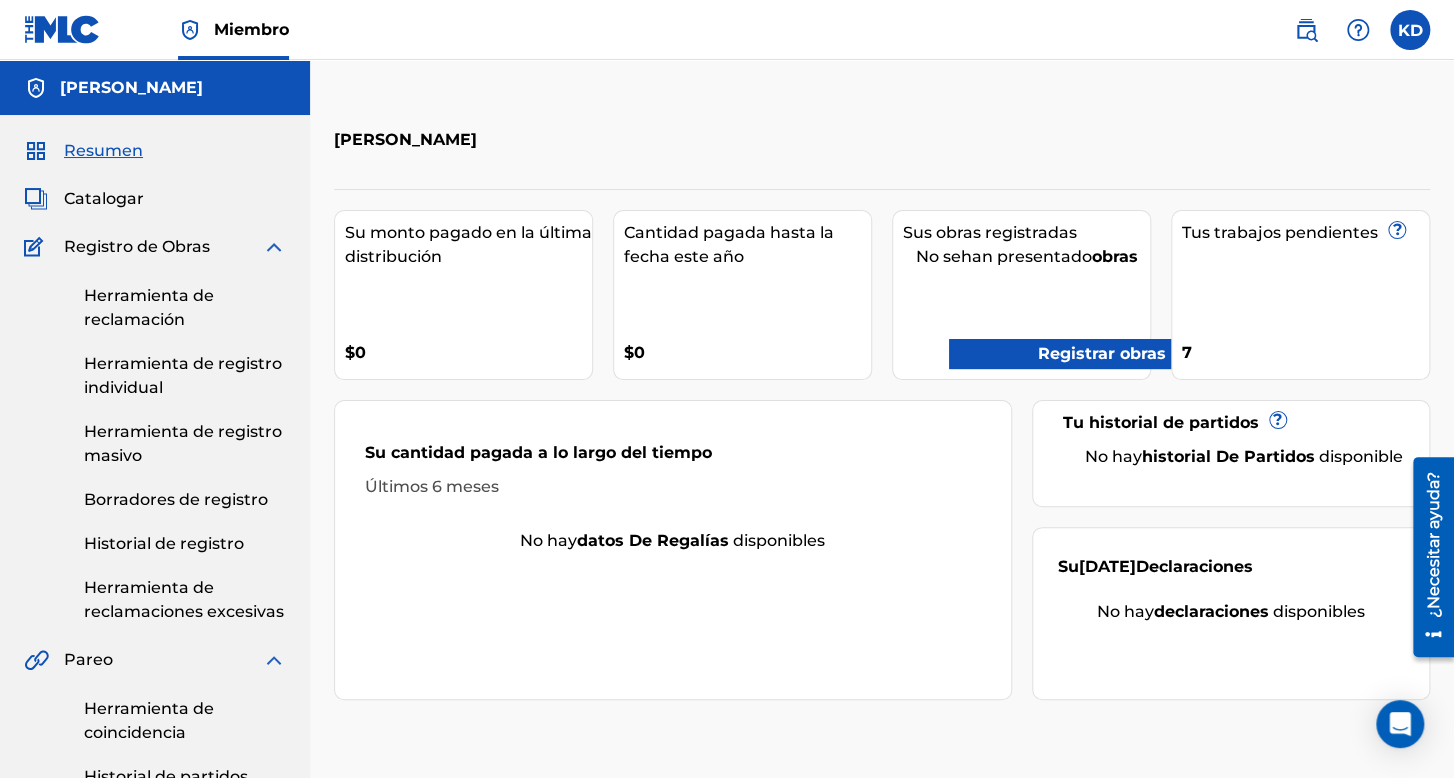 click on "Herramienta de registro individual" at bounding box center [183, 375] 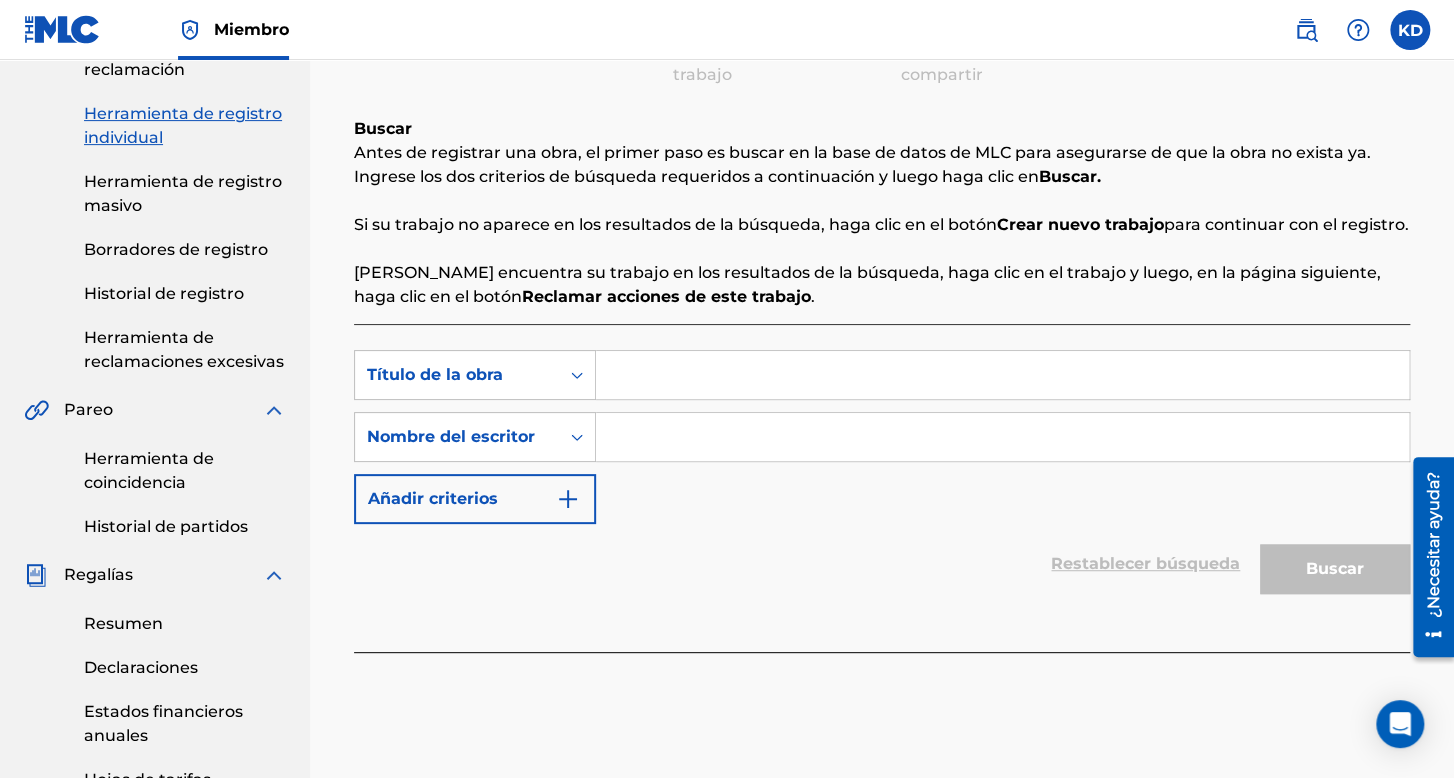 scroll, scrollTop: 300, scrollLeft: 0, axis: vertical 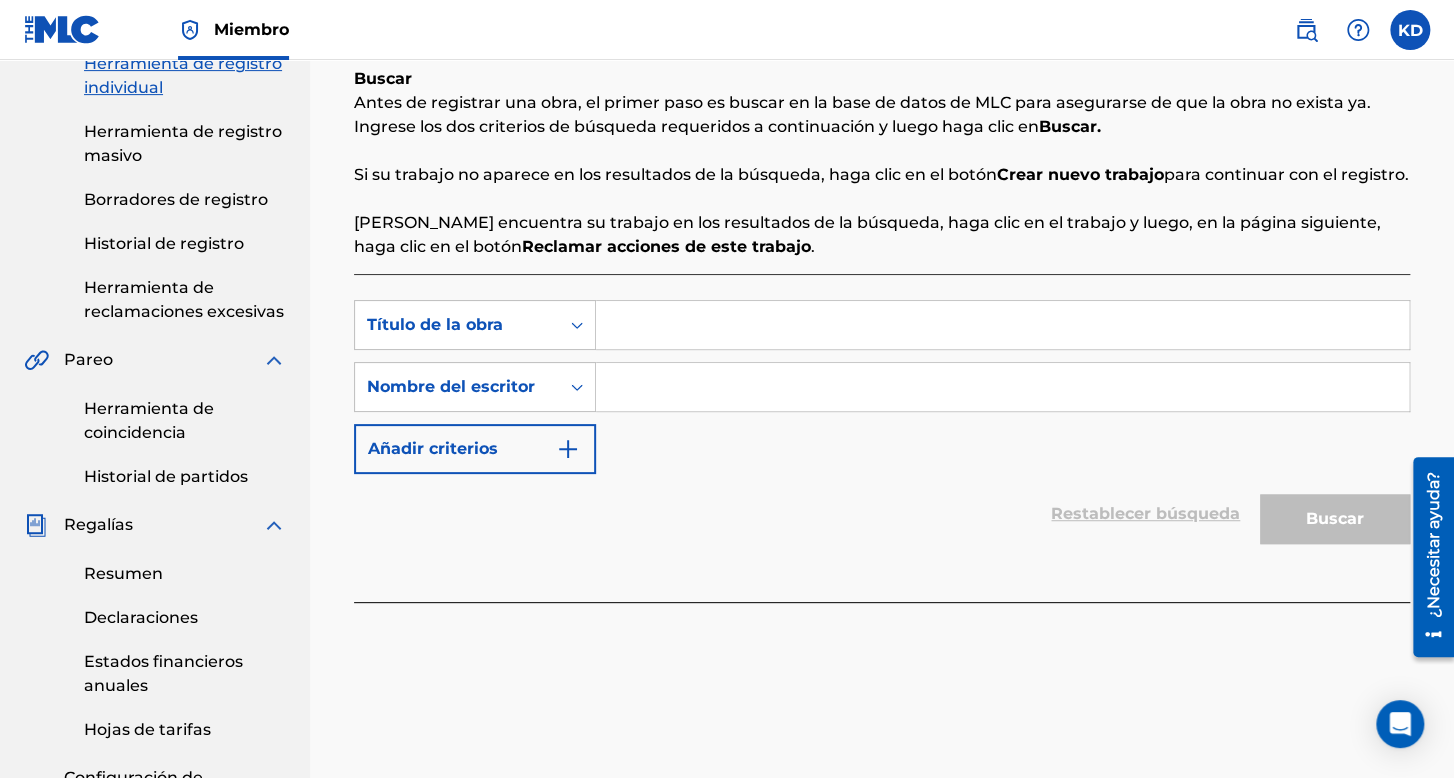 click at bounding box center [1002, 325] 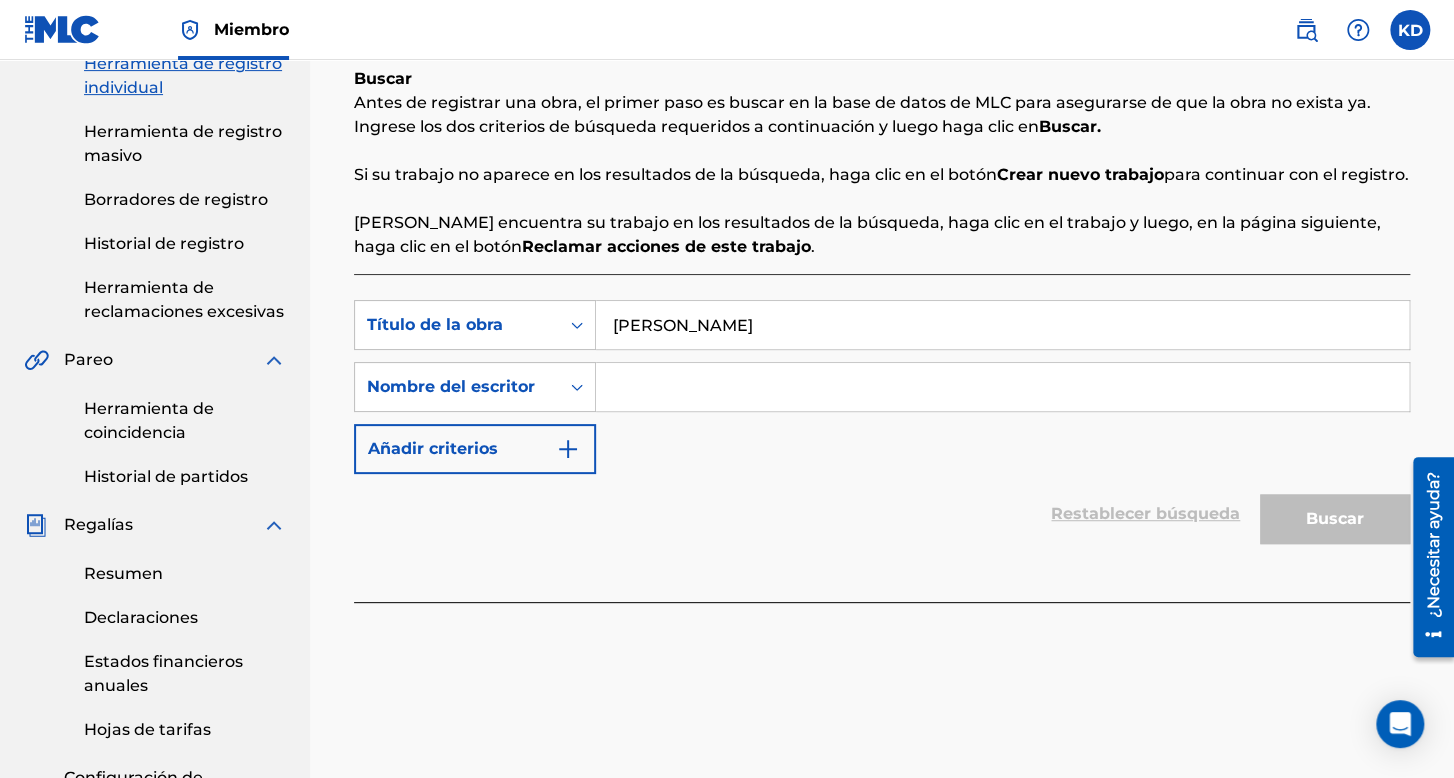 type on "[PERSON_NAME]" 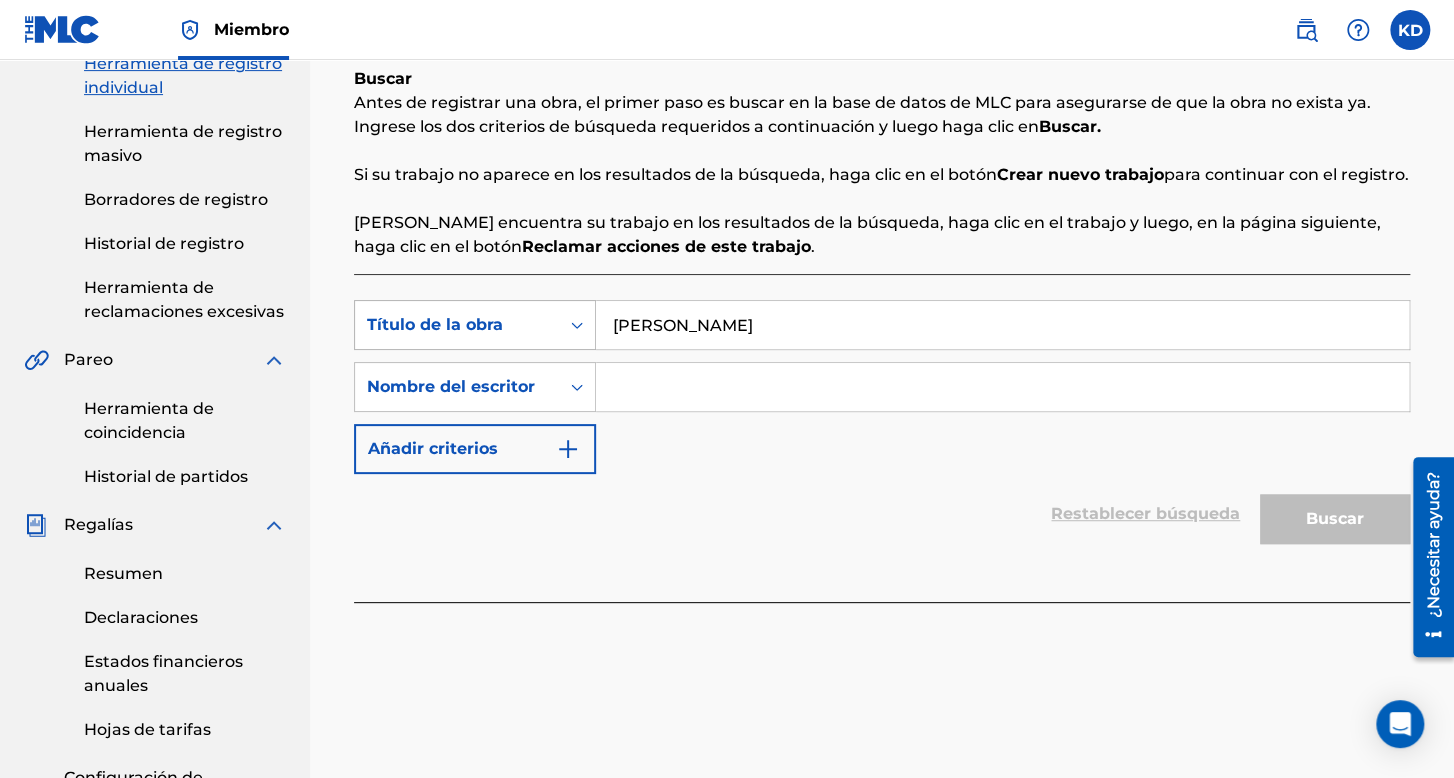 drag, startPoint x: 771, startPoint y: 357, endPoint x: 528, endPoint y: 353, distance: 243.03291 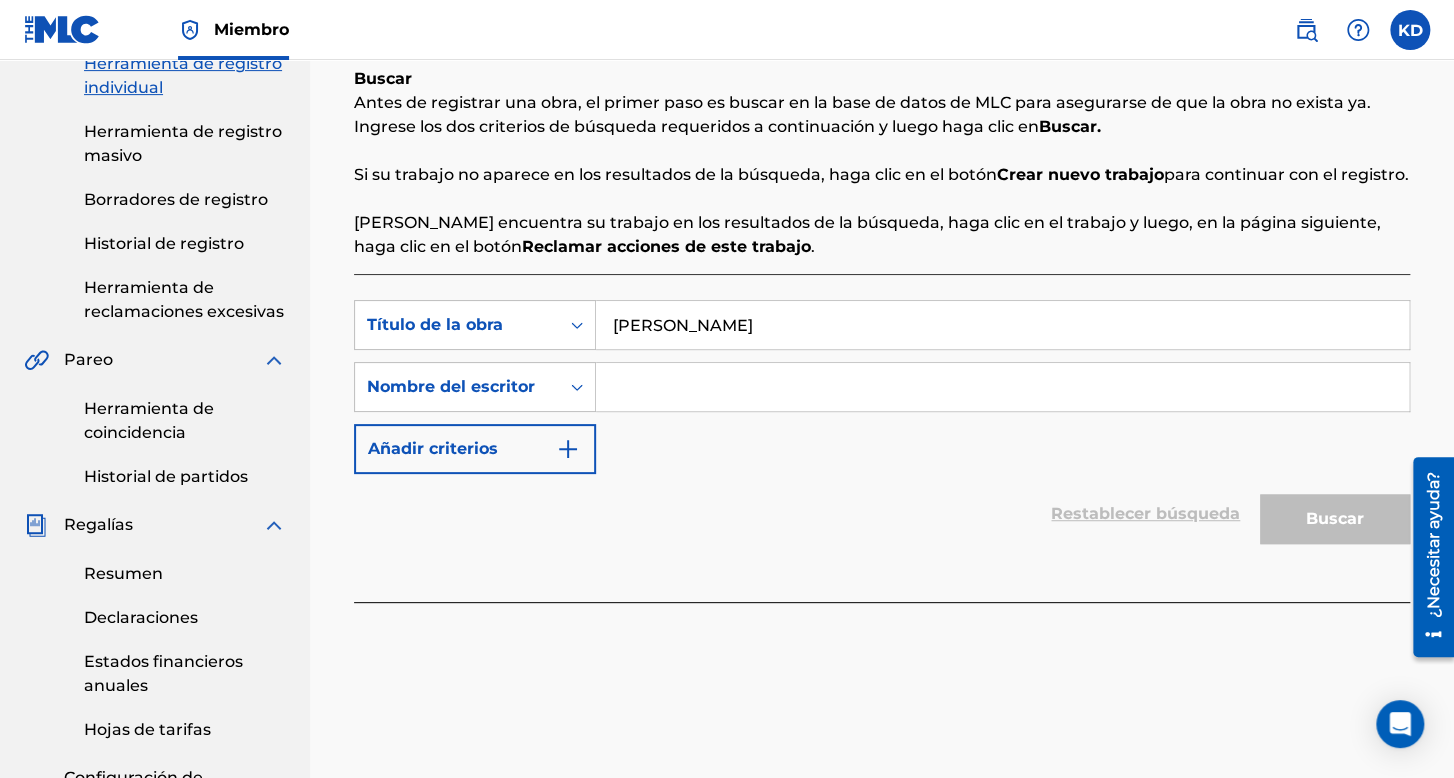 paste on "[PERSON_NAME]" 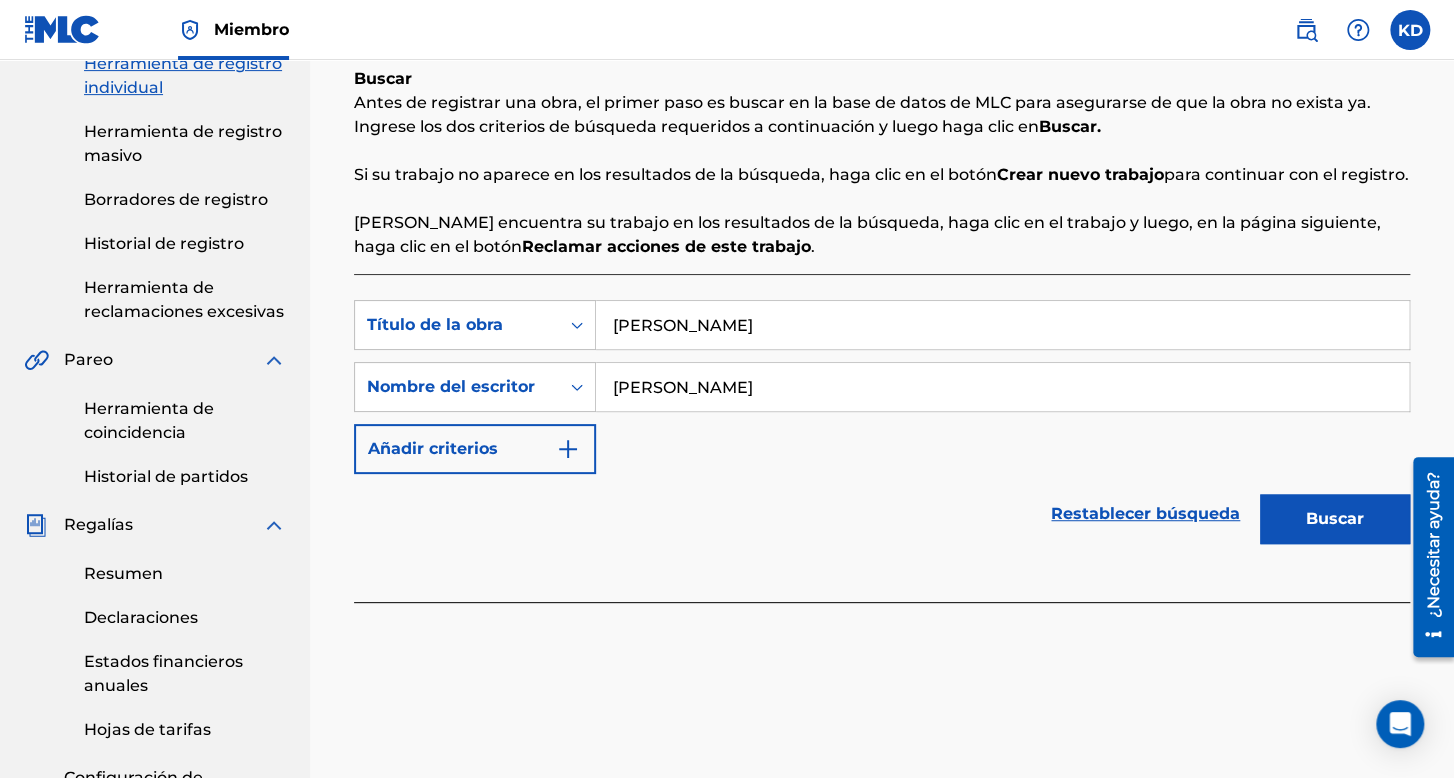 type on "[PERSON_NAME]" 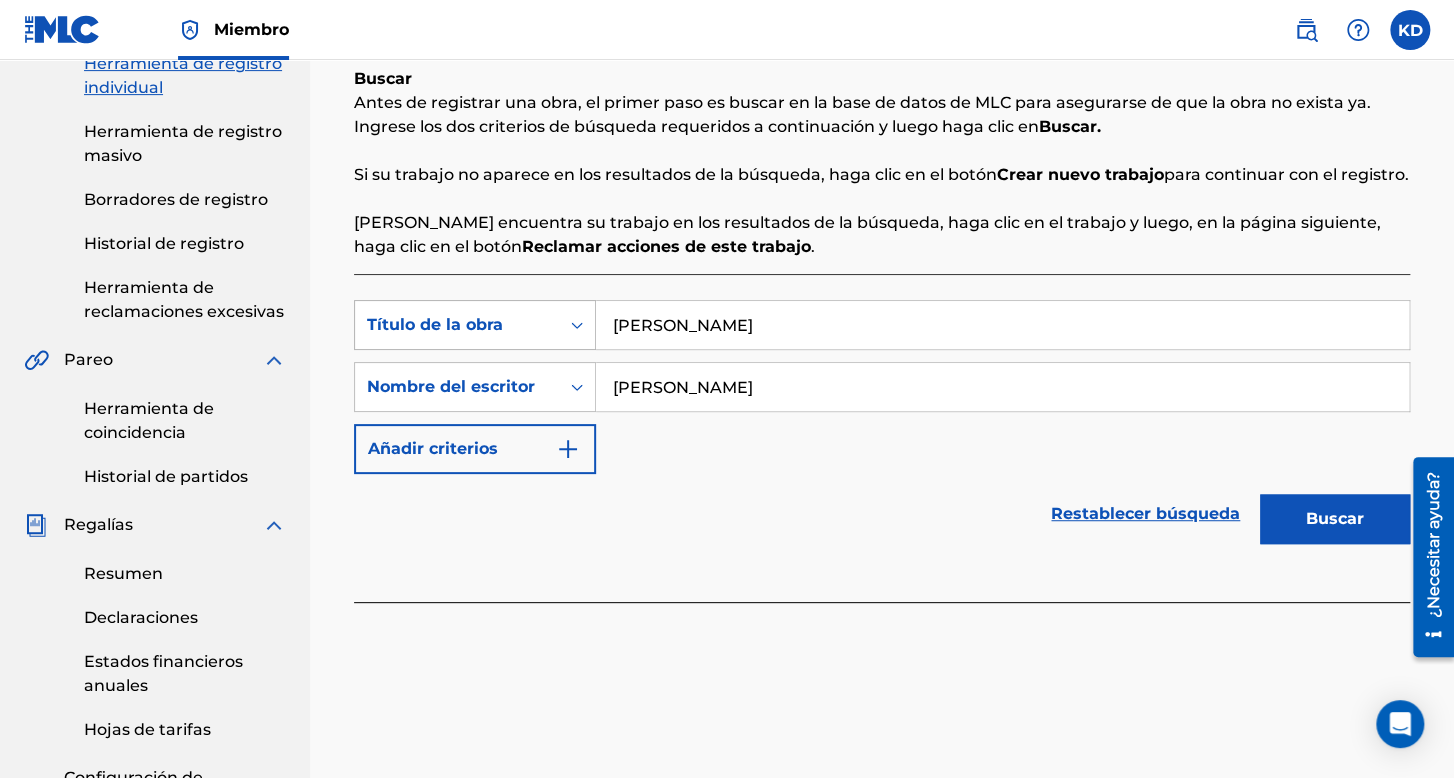 drag, startPoint x: 700, startPoint y: 358, endPoint x: 575, endPoint y: 337, distance: 126.751724 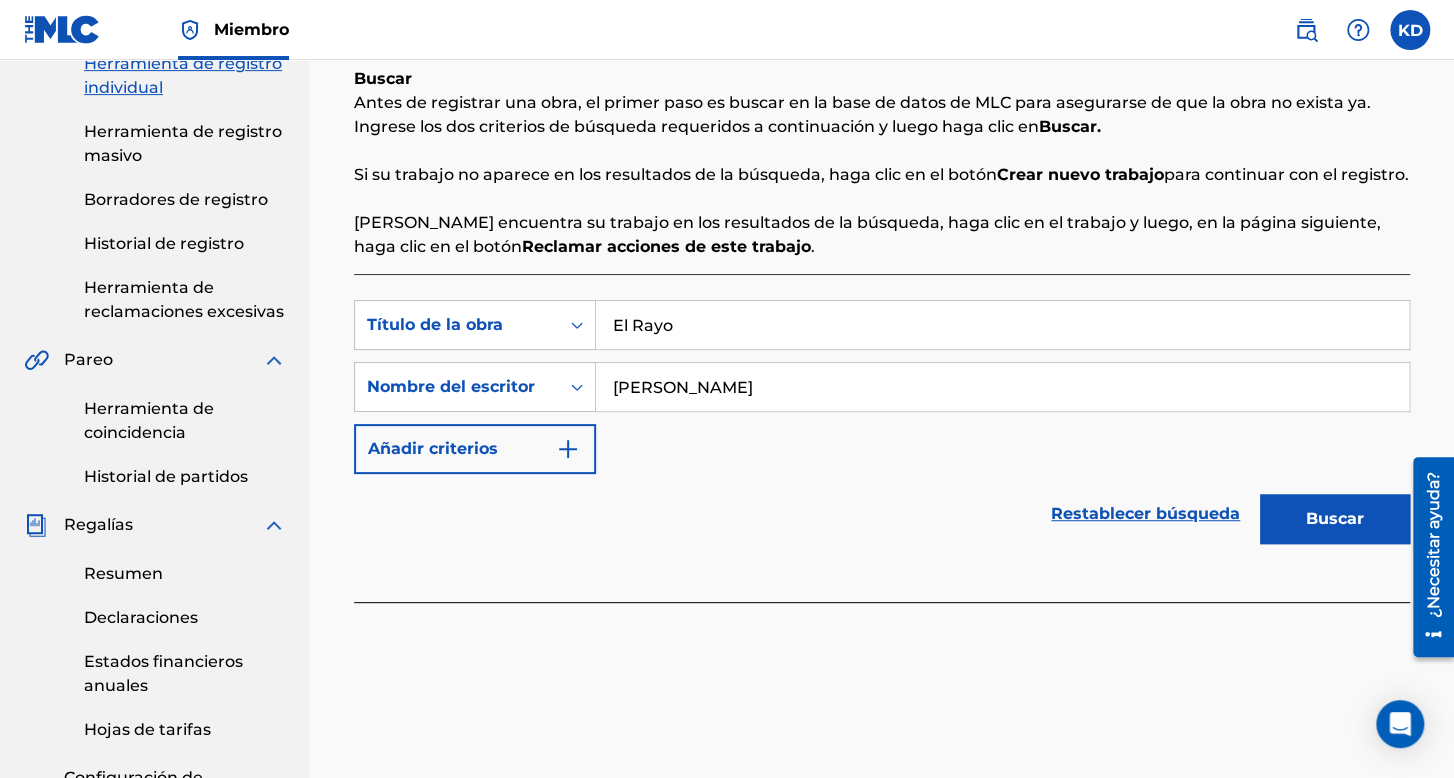 type on "El Rayo" 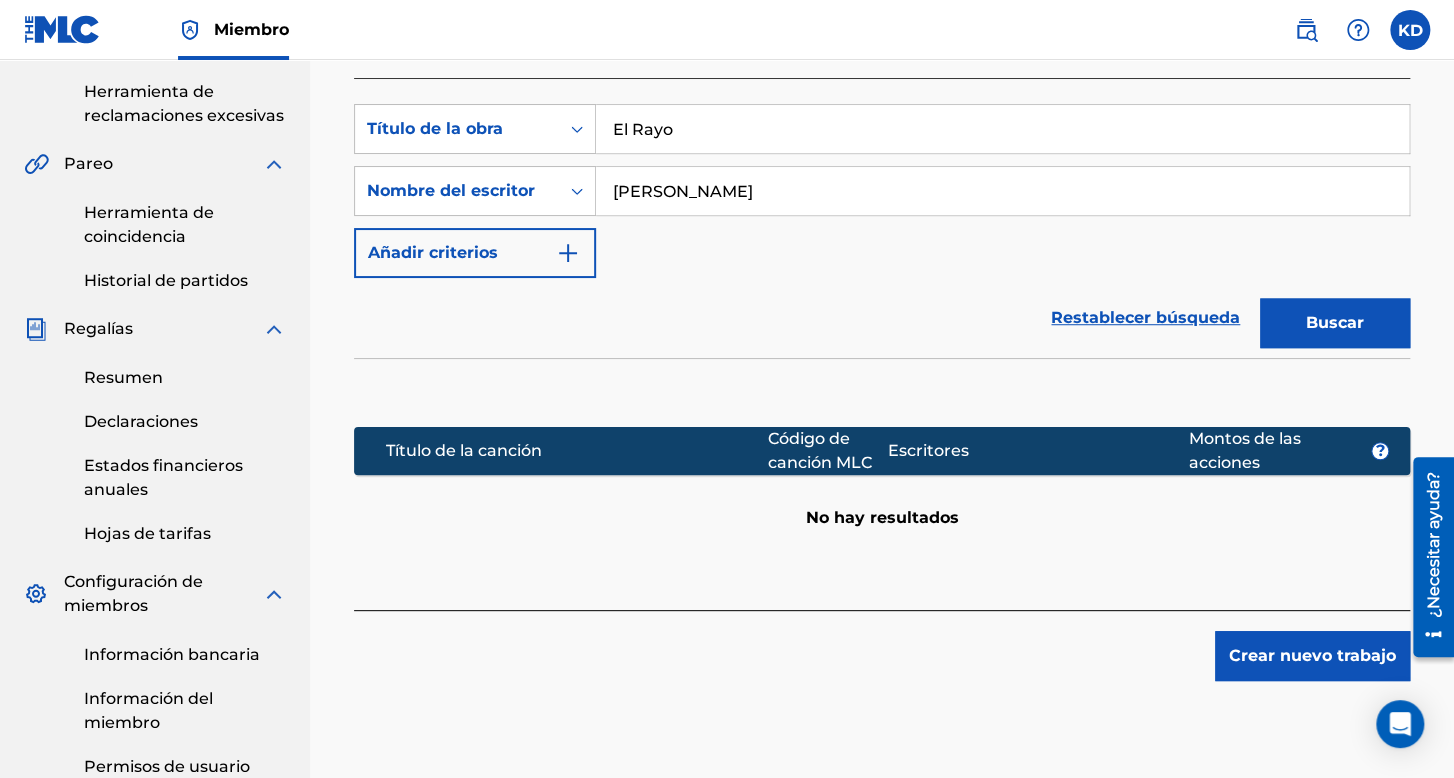 scroll, scrollTop: 500, scrollLeft: 0, axis: vertical 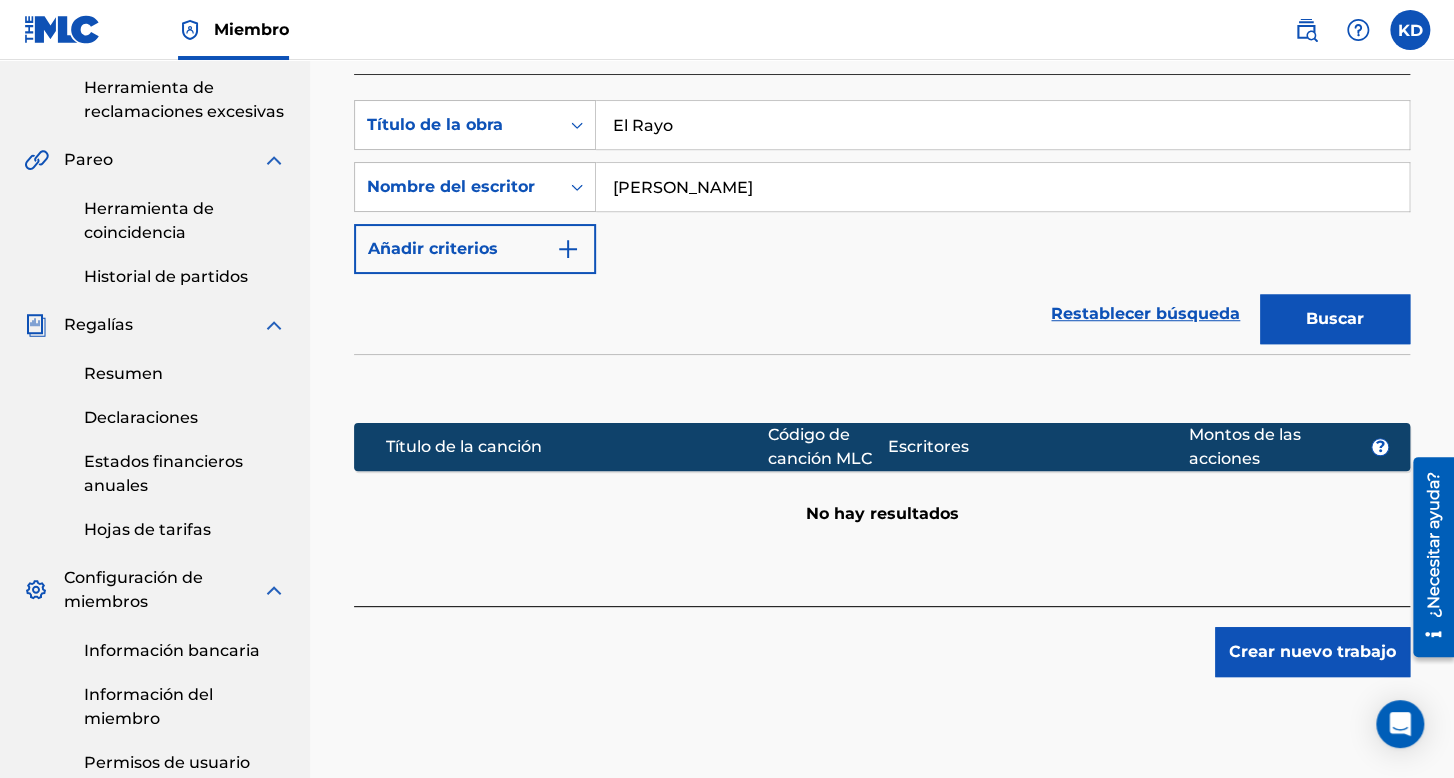 click on "[PERSON_NAME]" at bounding box center [1002, 187] 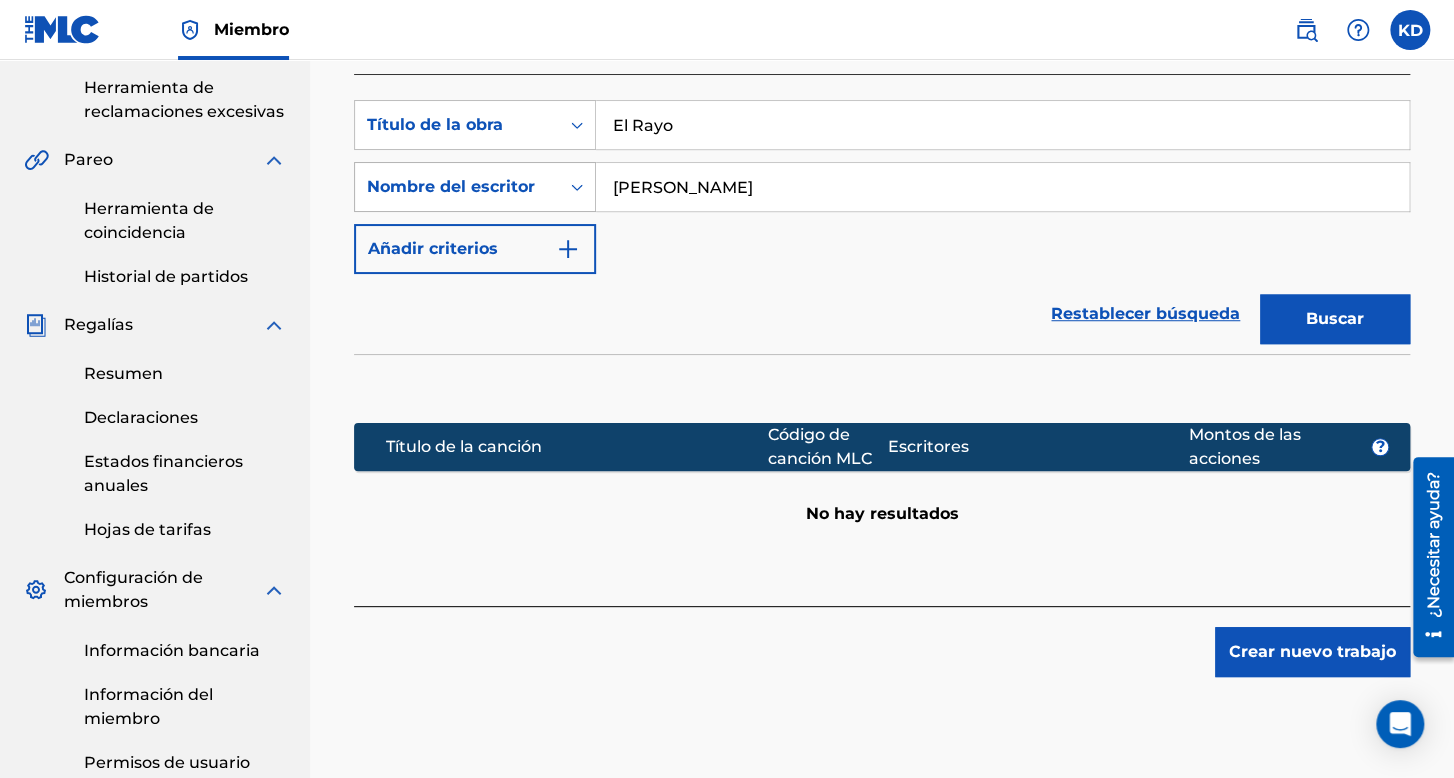drag, startPoint x: 764, startPoint y: 213, endPoint x: 547, endPoint y: 210, distance: 217.02074 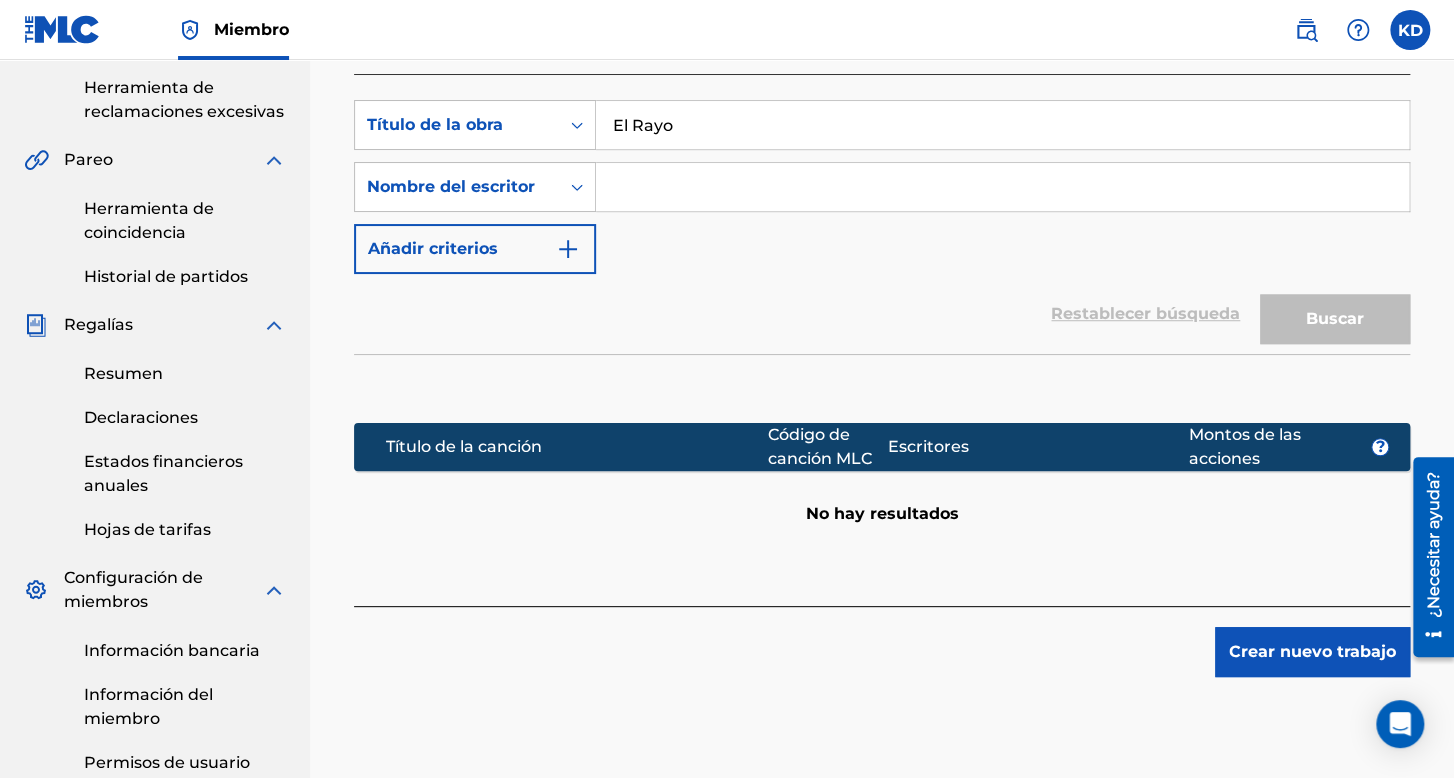 type 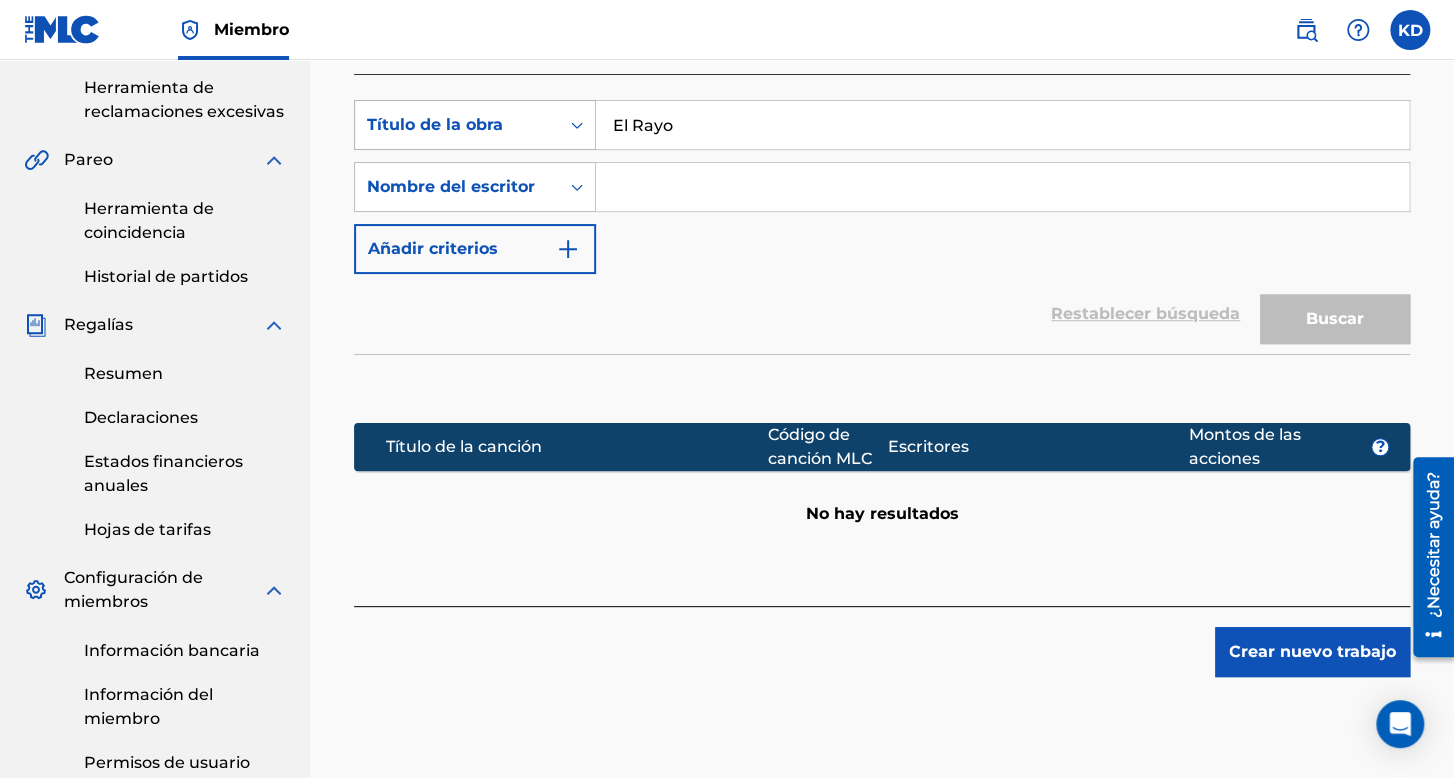 drag, startPoint x: 688, startPoint y: 145, endPoint x: 477, endPoint y: 149, distance: 211.03792 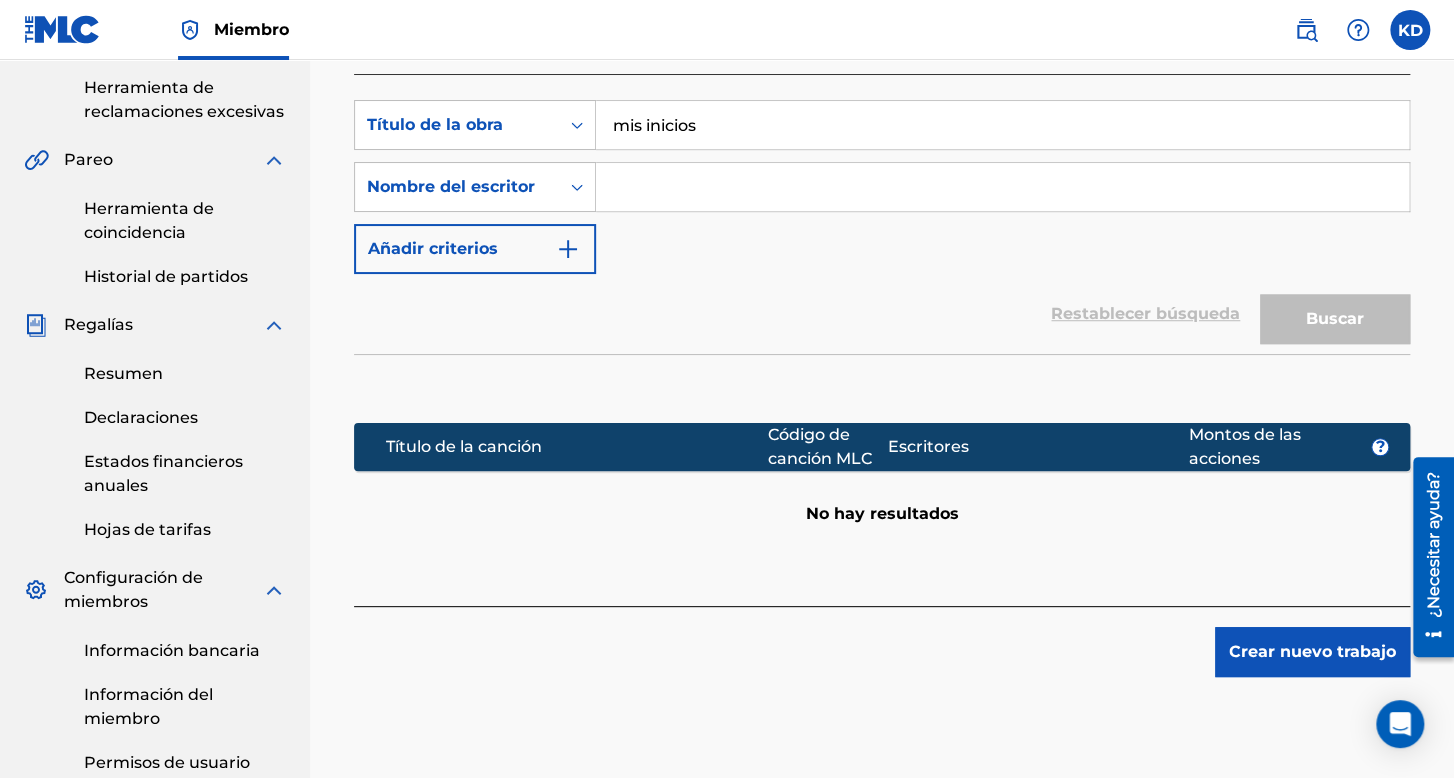 type on "mis inicios" 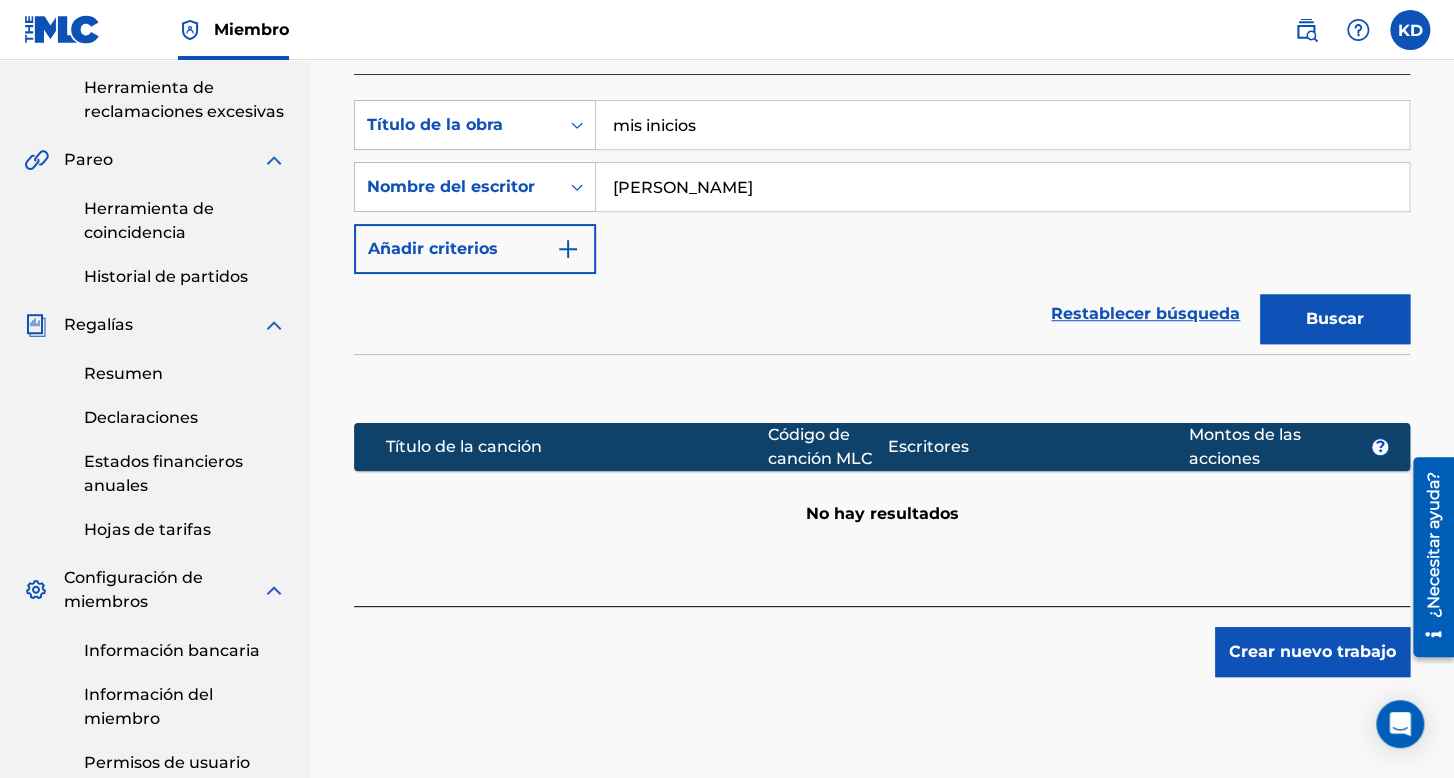 type on "jorge guerra" 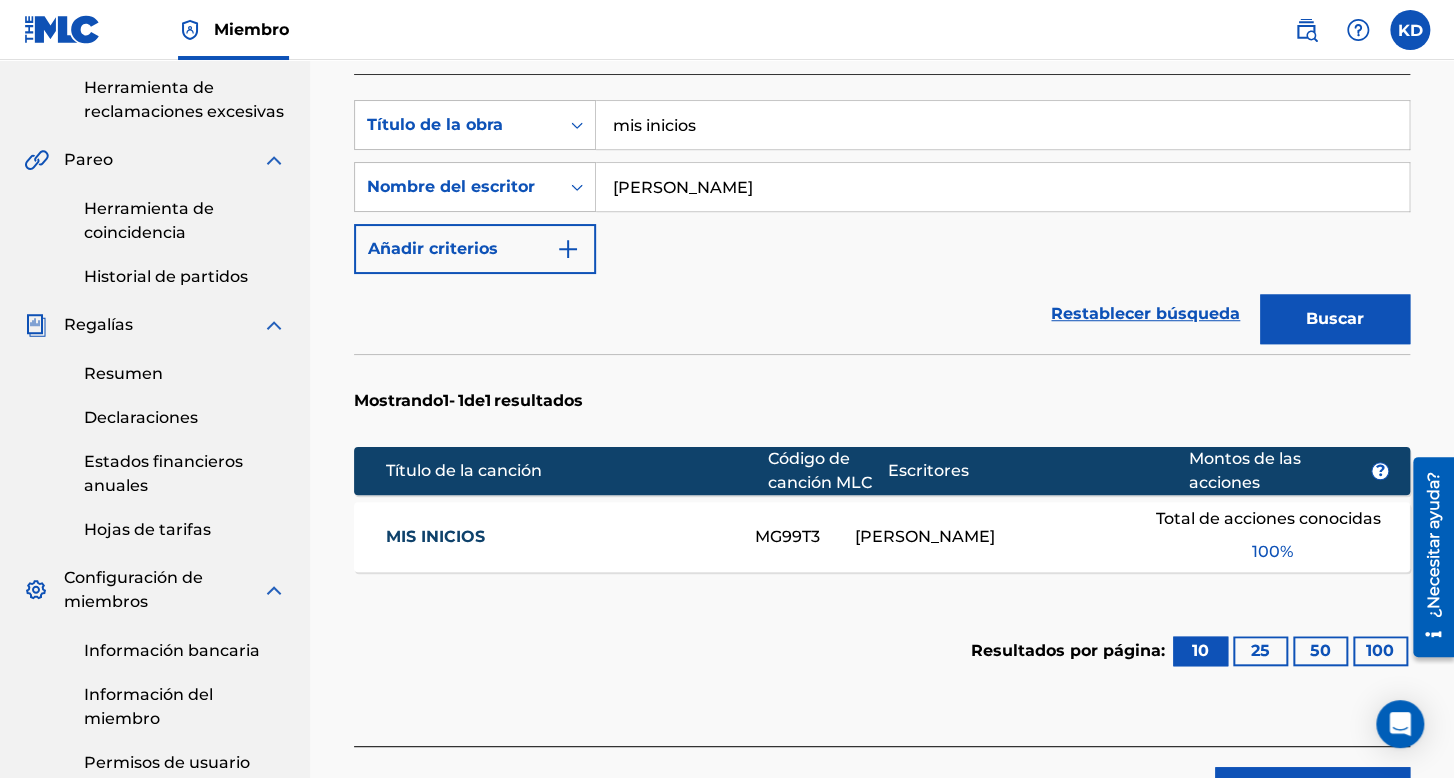 drag, startPoint x: 756, startPoint y: 195, endPoint x: 607, endPoint y: 215, distance: 150.33629 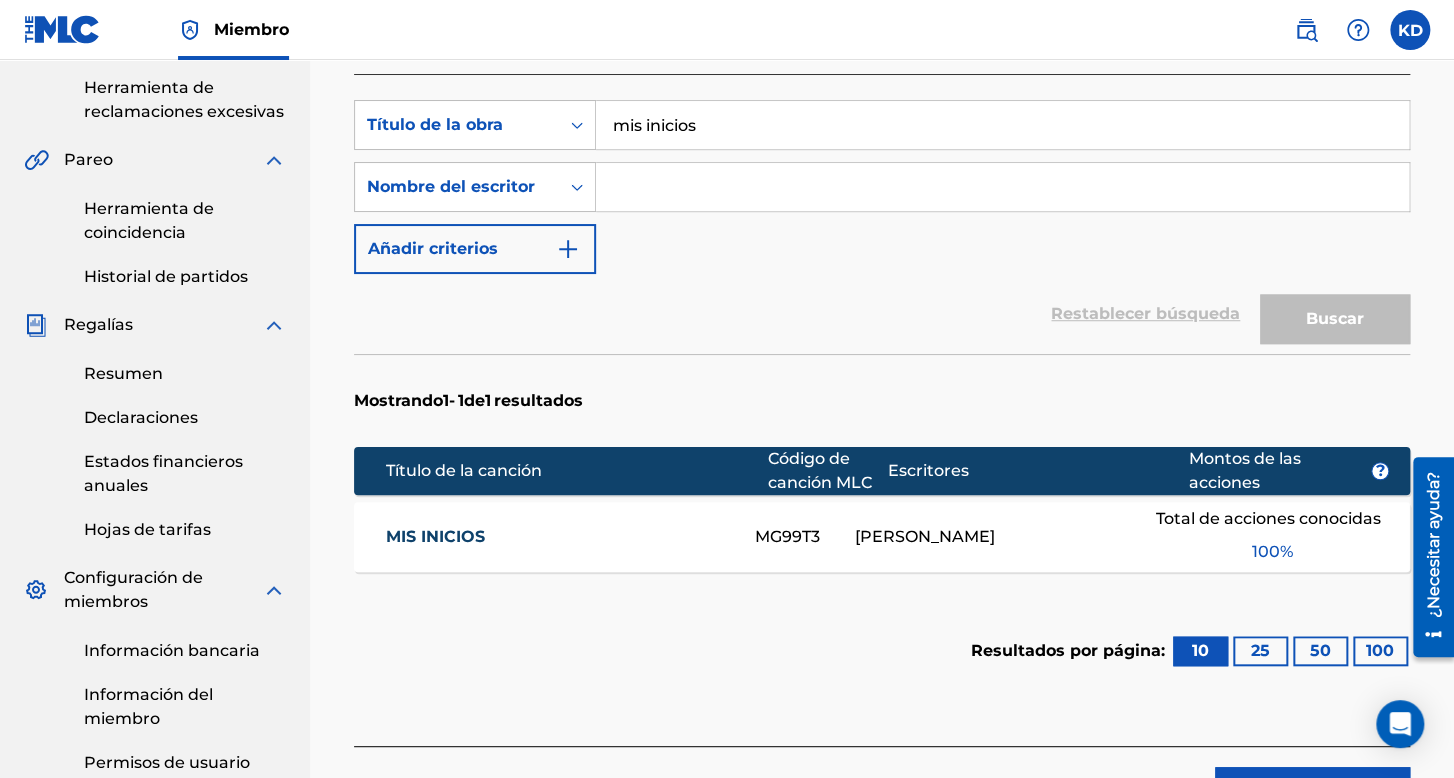 type 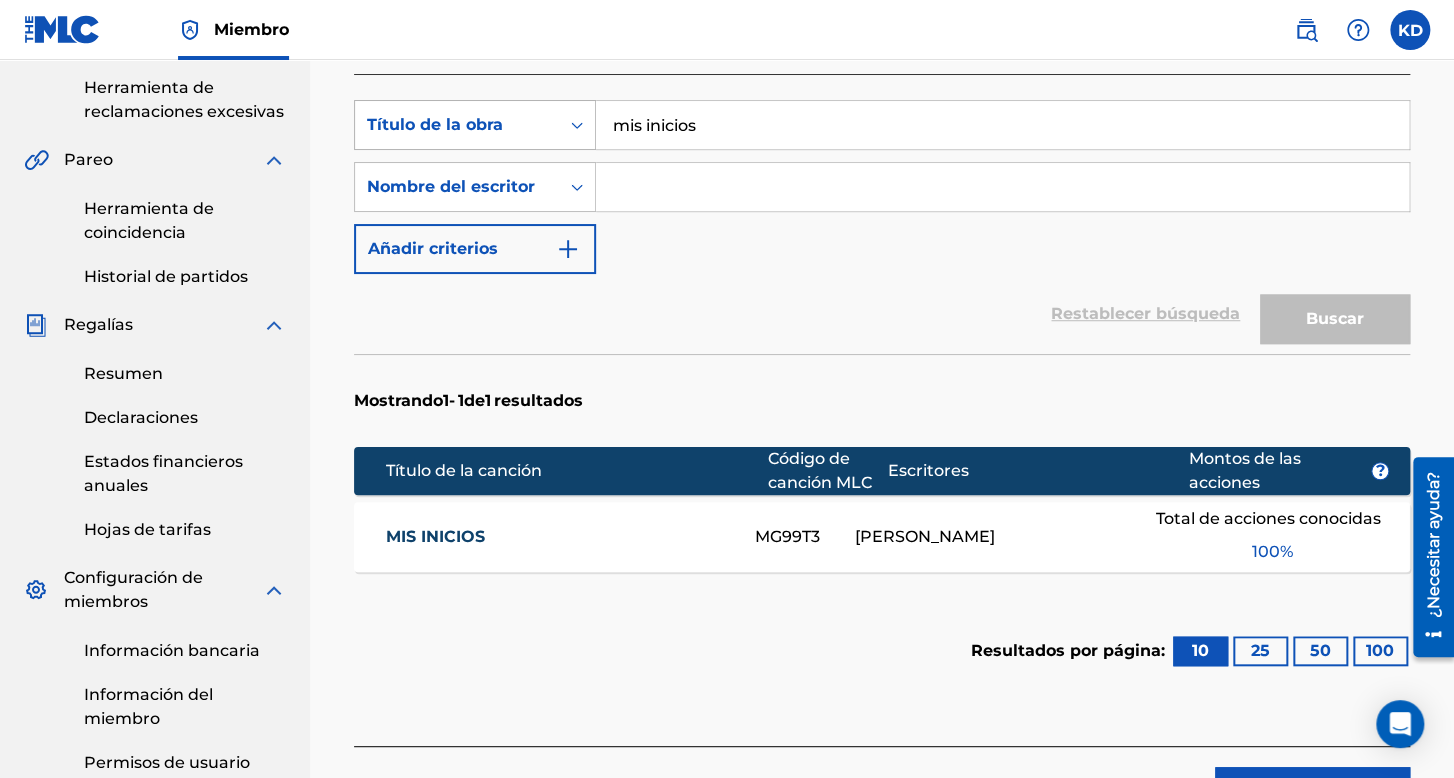 drag, startPoint x: 764, startPoint y: 142, endPoint x: 528, endPoint y: 161, distance: 236.7636 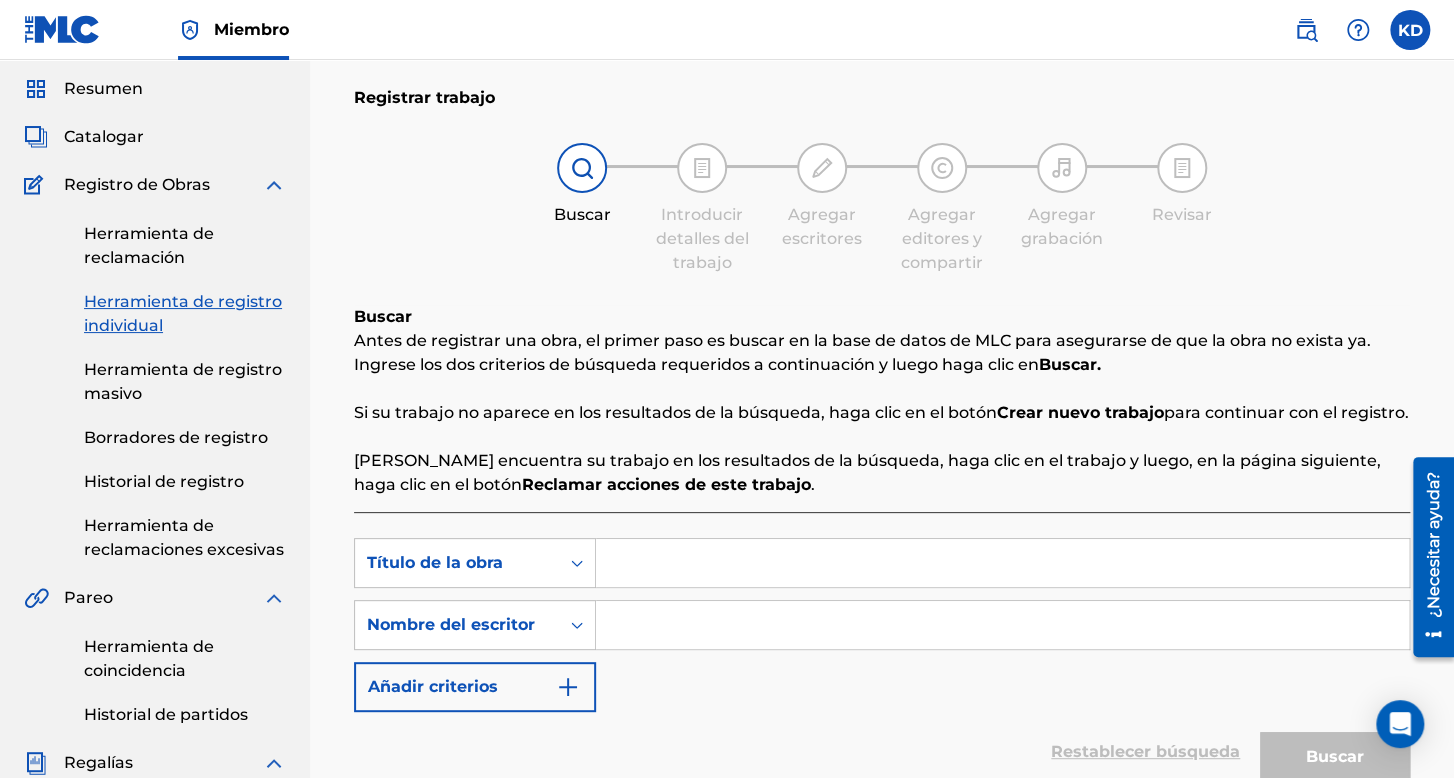 scroll, scrollTop: 0, scrollLeft: 0, axis: both 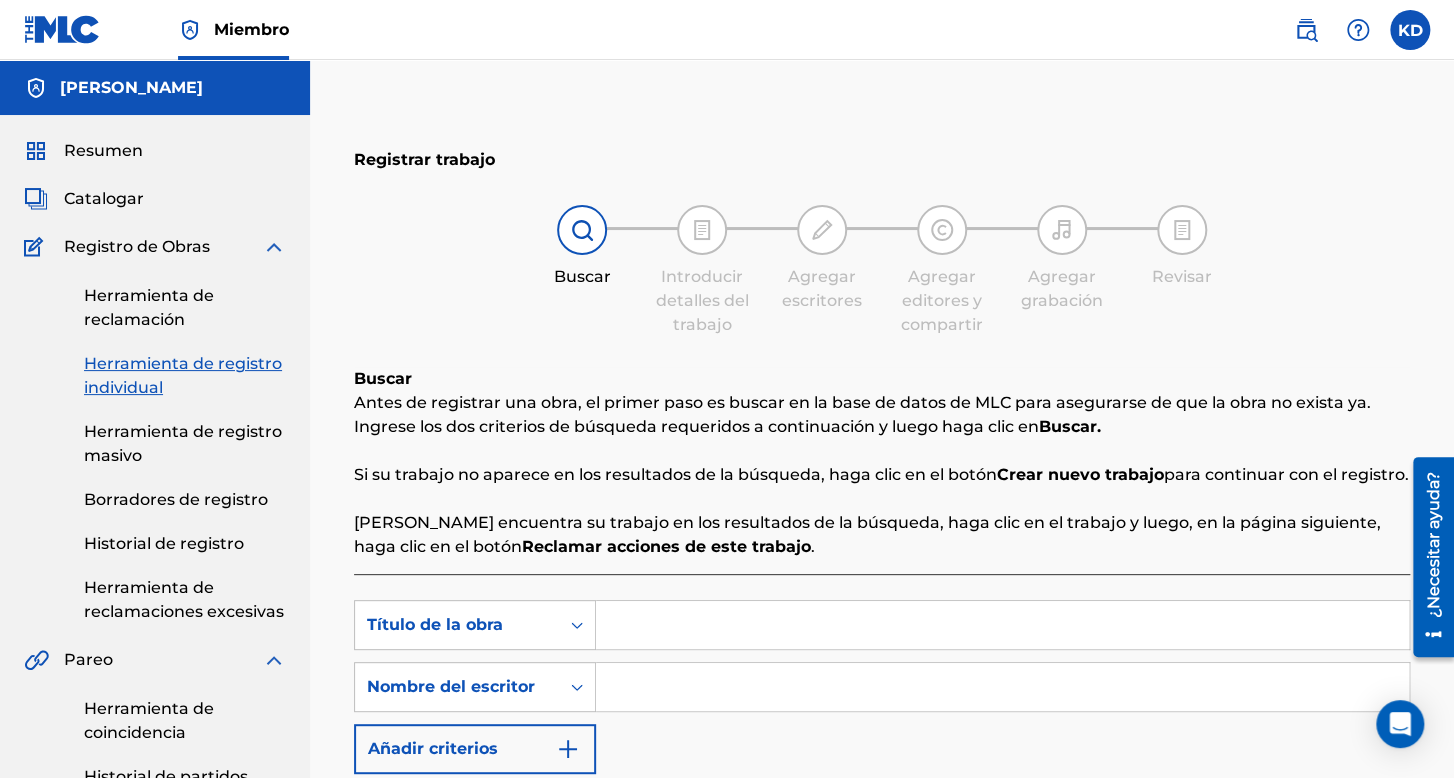 type 